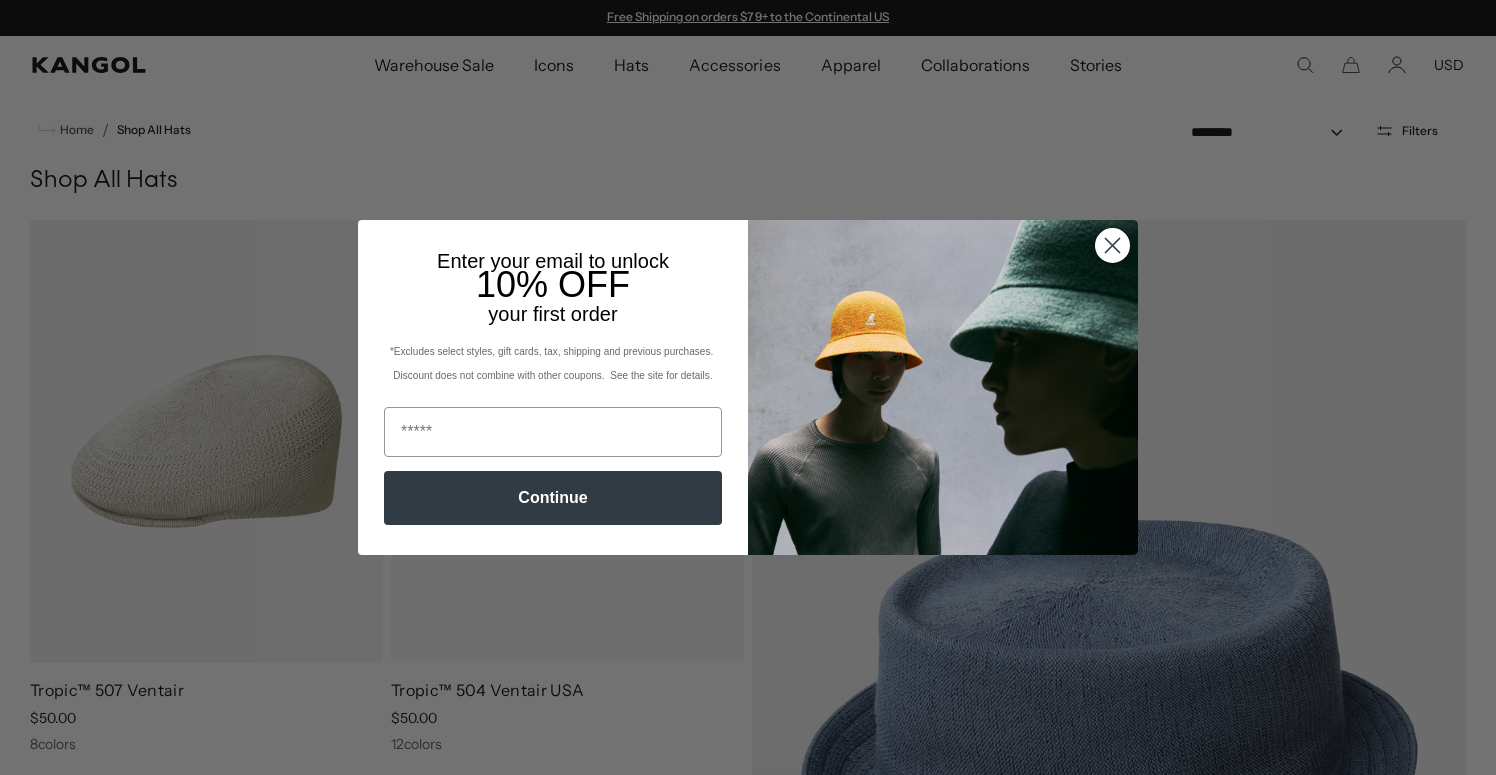 scroll, scrollTop: 0, scrollLeft: 0, axis: both 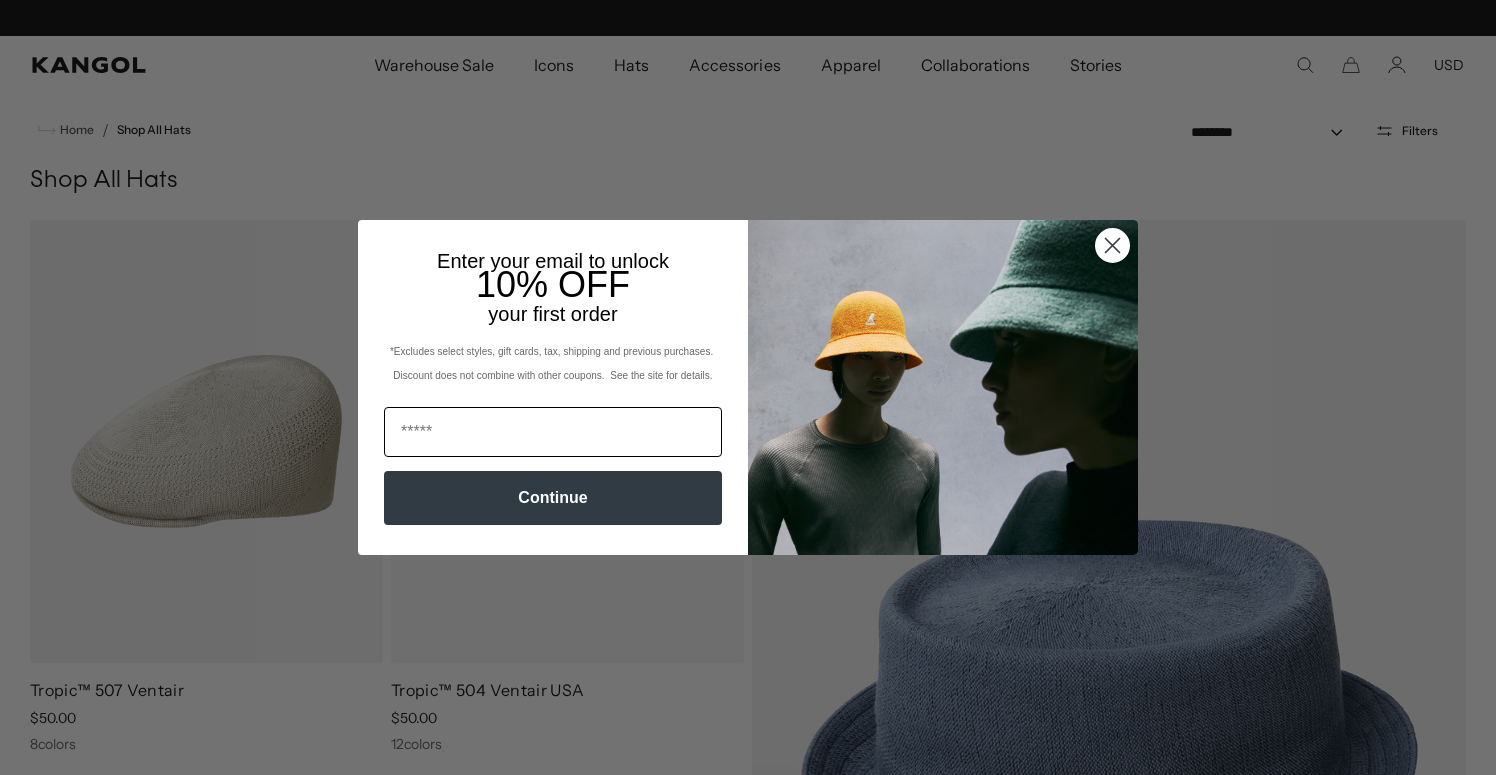 click at bounding box center (553, 432) 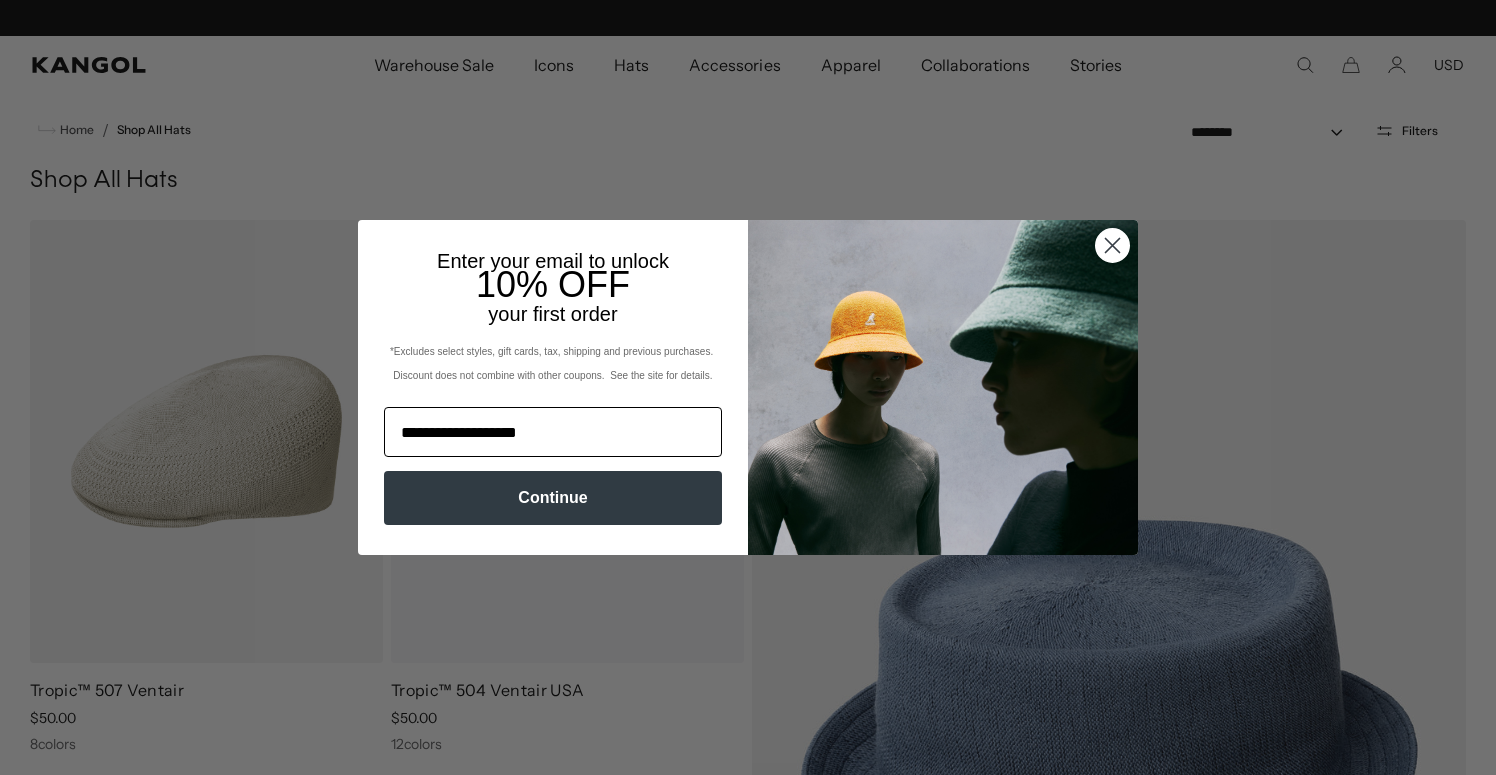 scroll, scrollTop: 0, scrollLeft: 0, axis: both 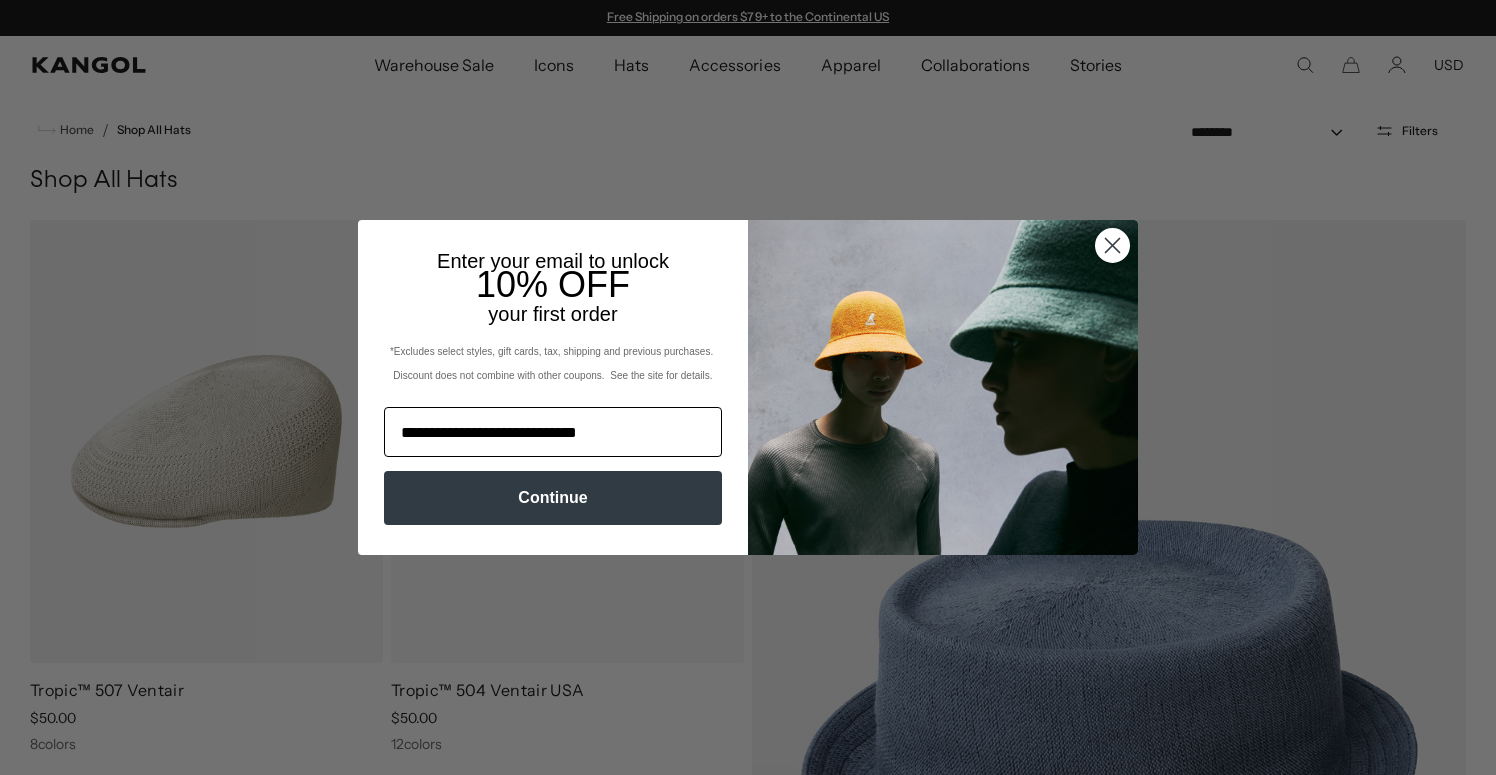 type on "**********" 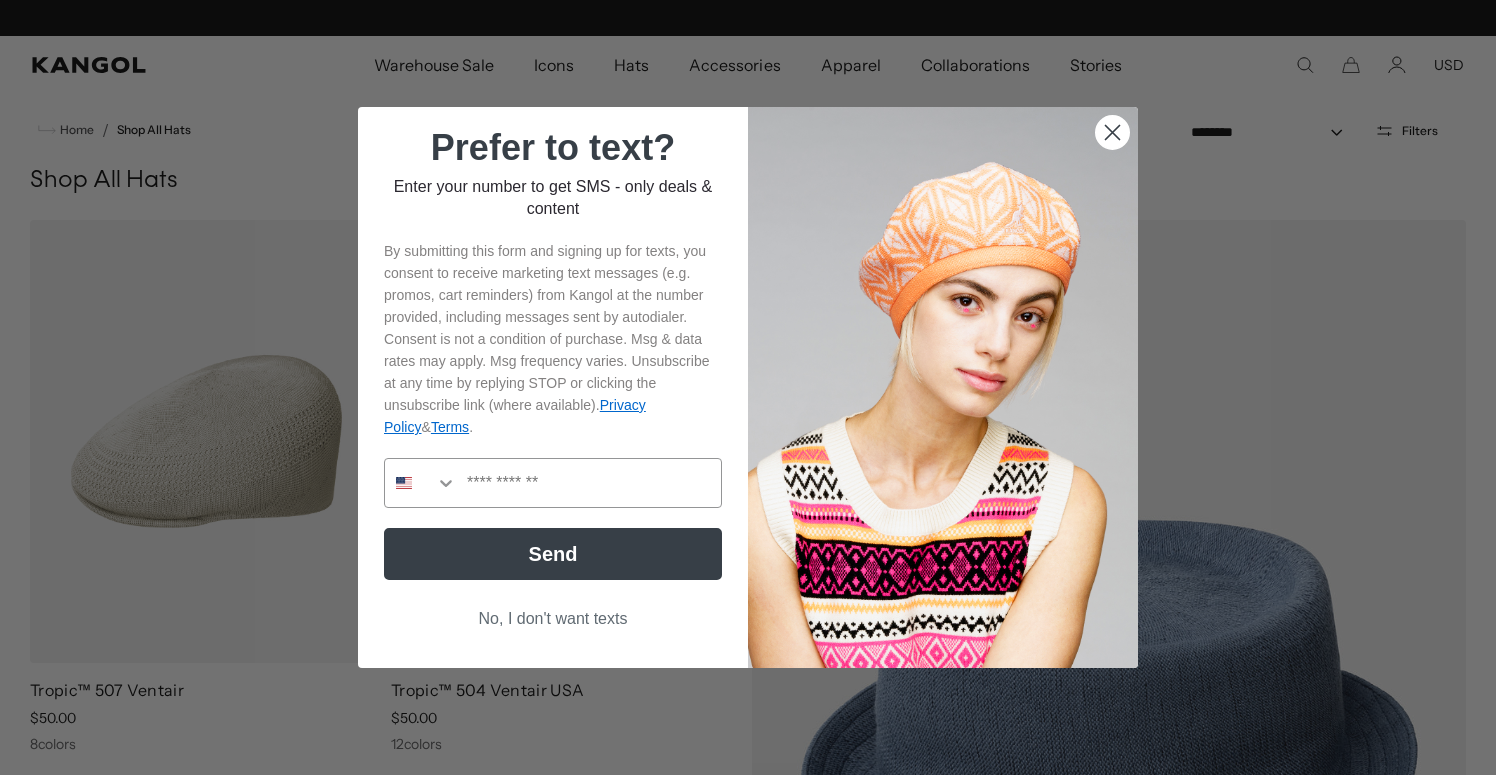 scroll, scrollTop: 0, scrollLeft: 412, axis: horizontal 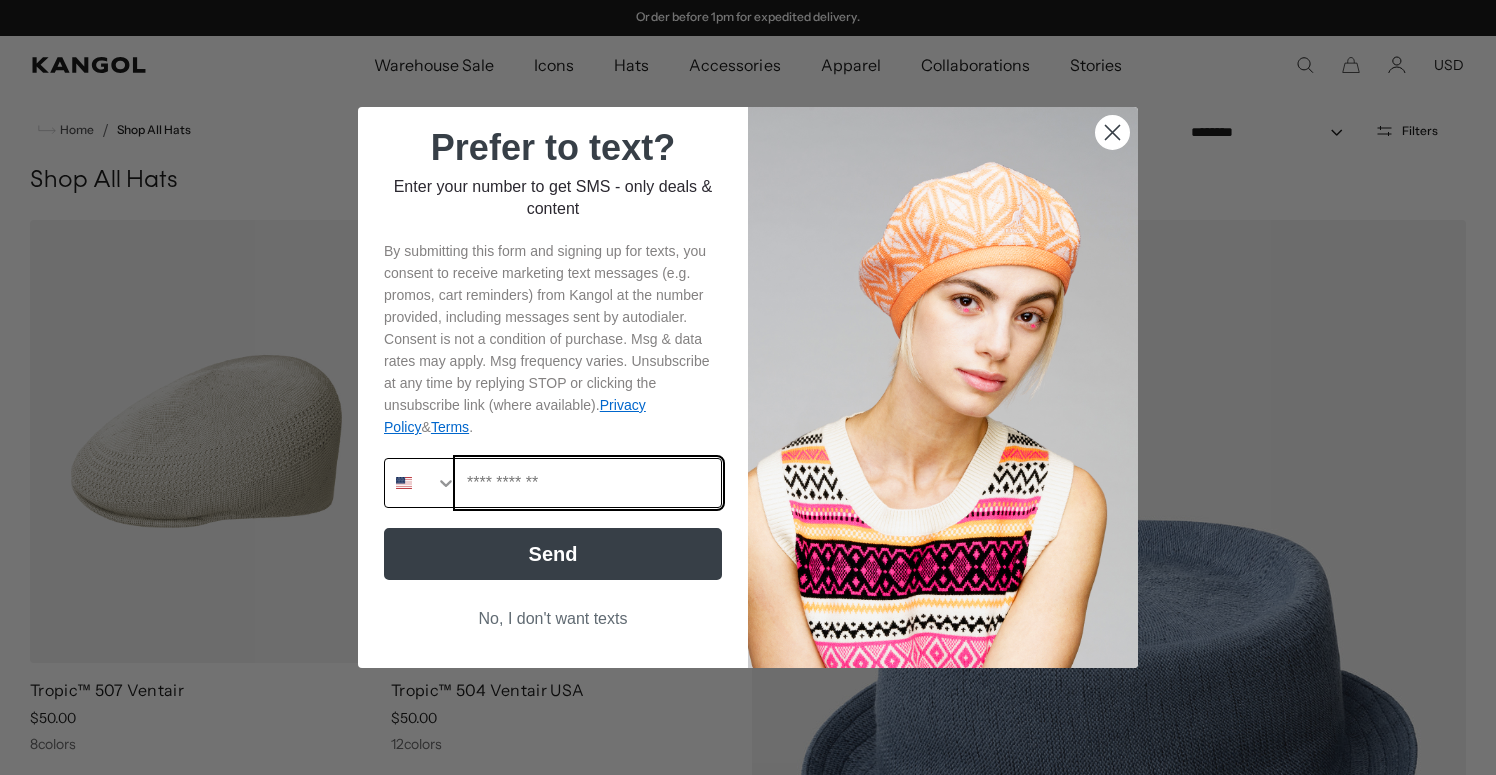 click at bounding box center [589, 483] 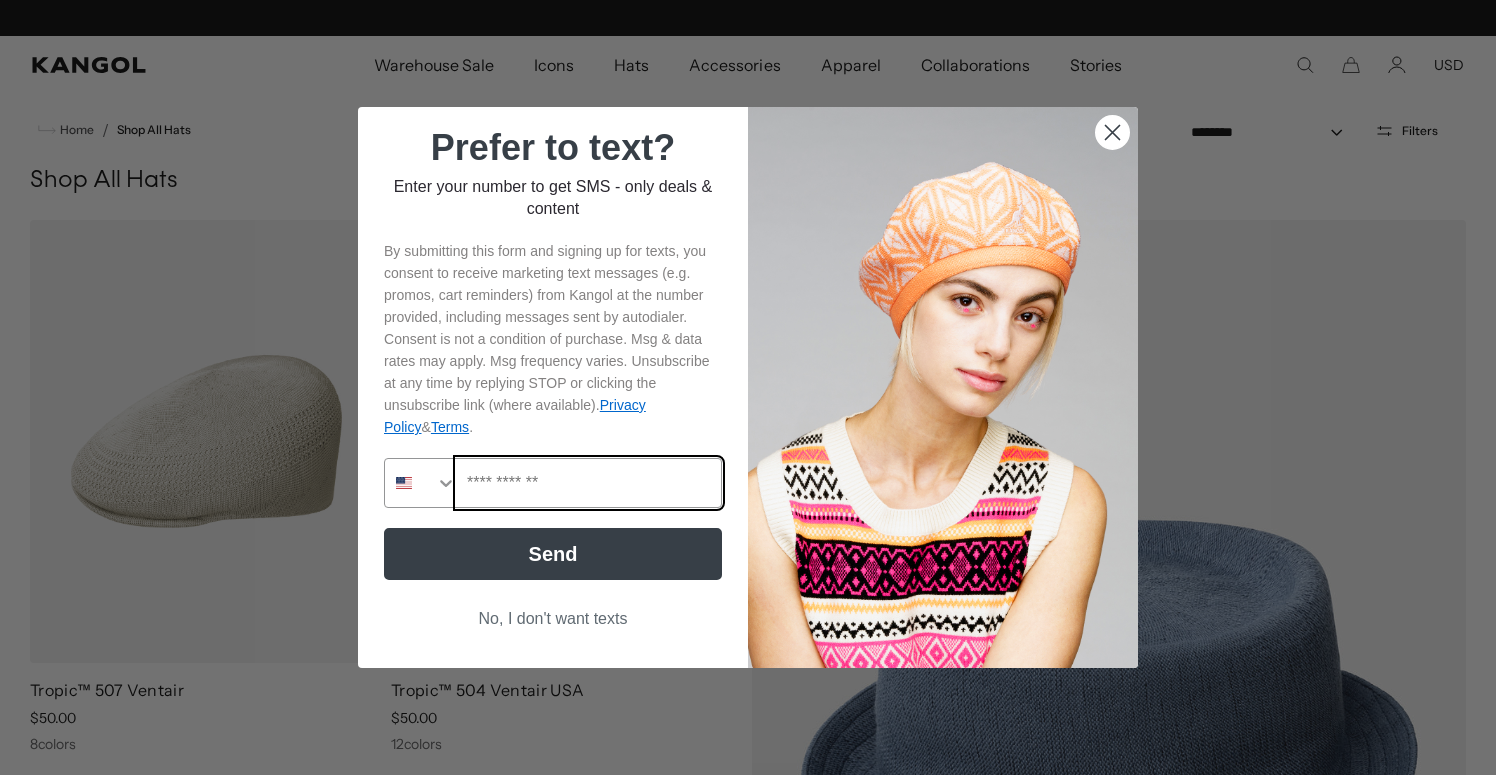 scroll, scrollTop: 0, scrollLeft: 412, axis: horizontal 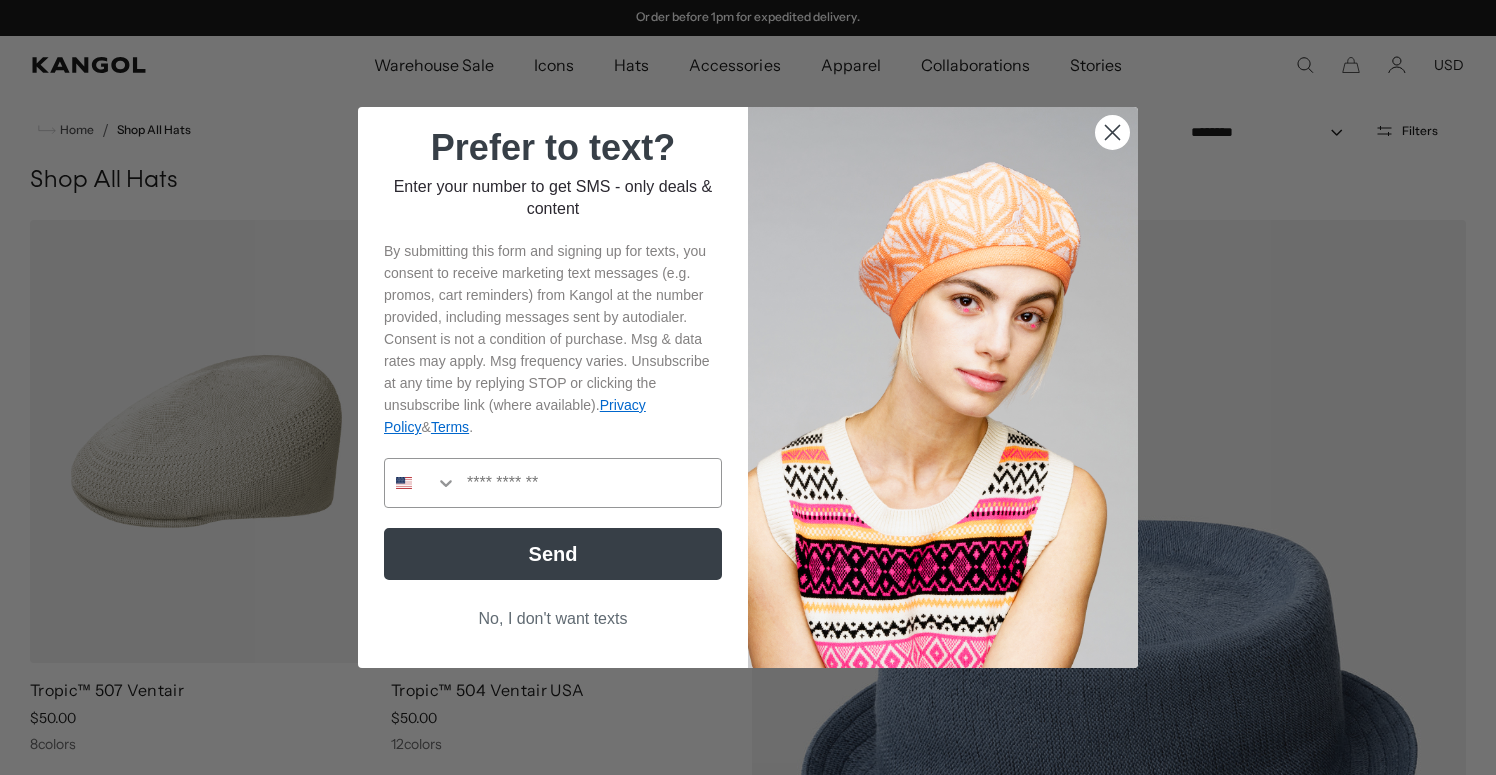 click on "No, I don't want texts" at bounding box center (553, 619) 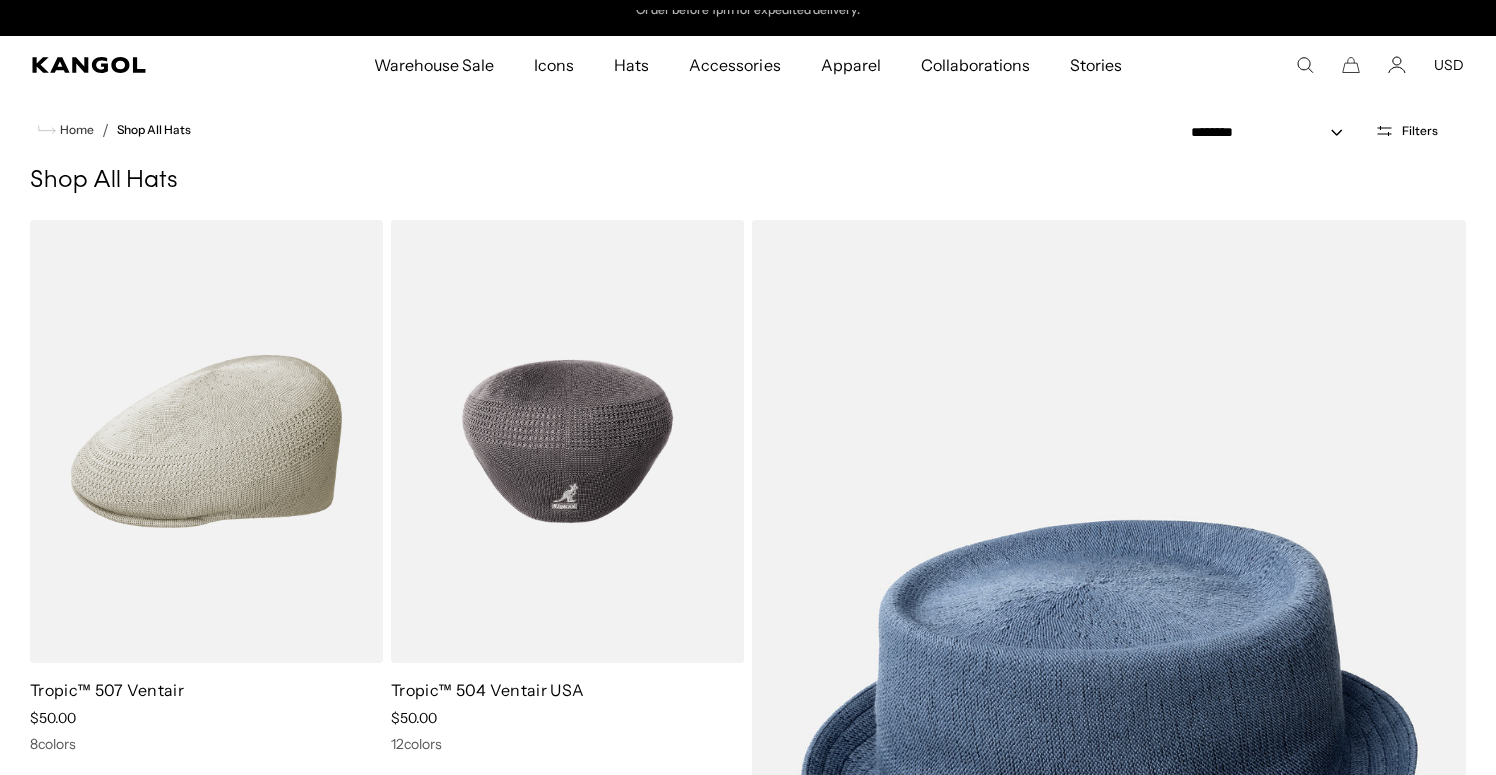scroll, scrollTop: 0, scrollLeft: 0, axis: both 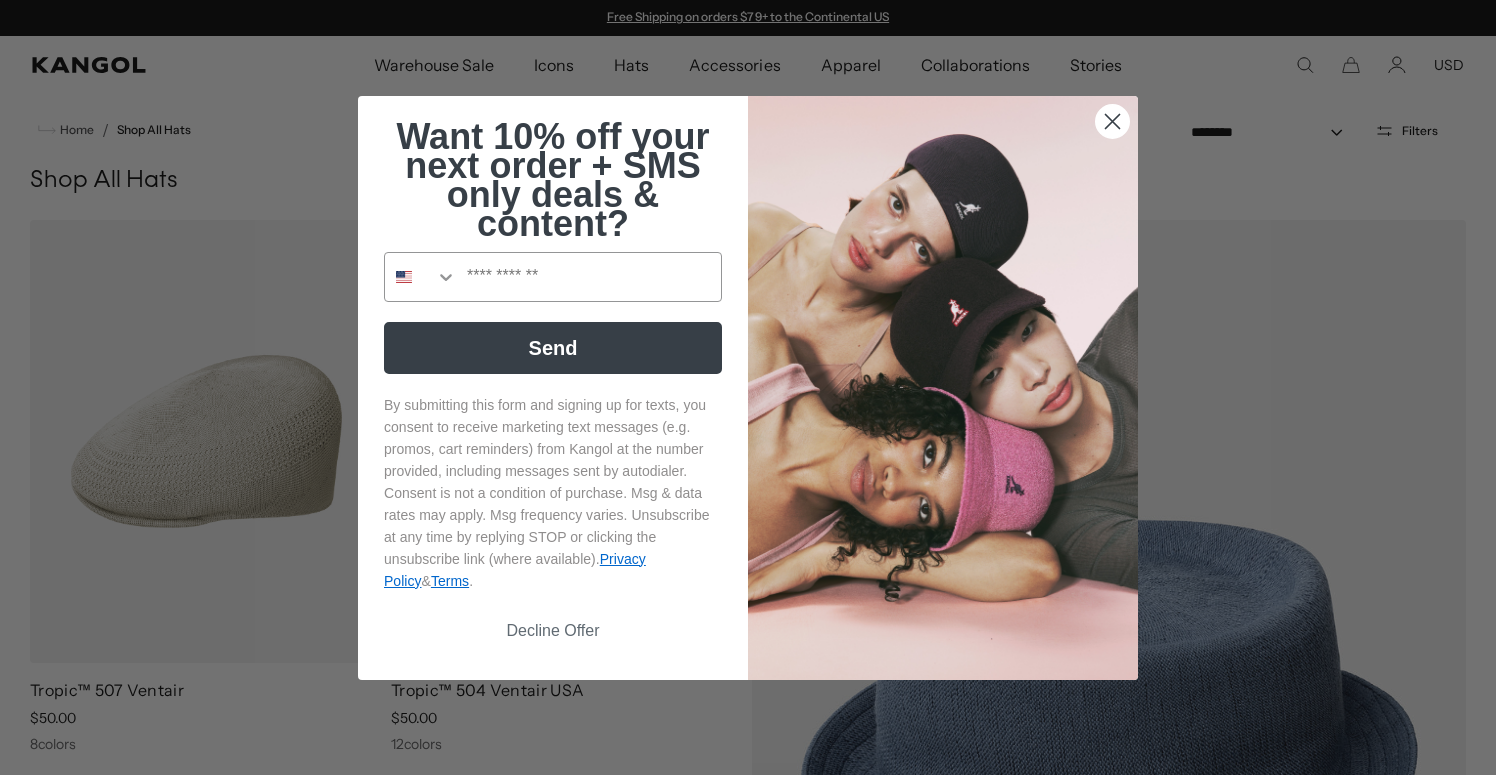 click 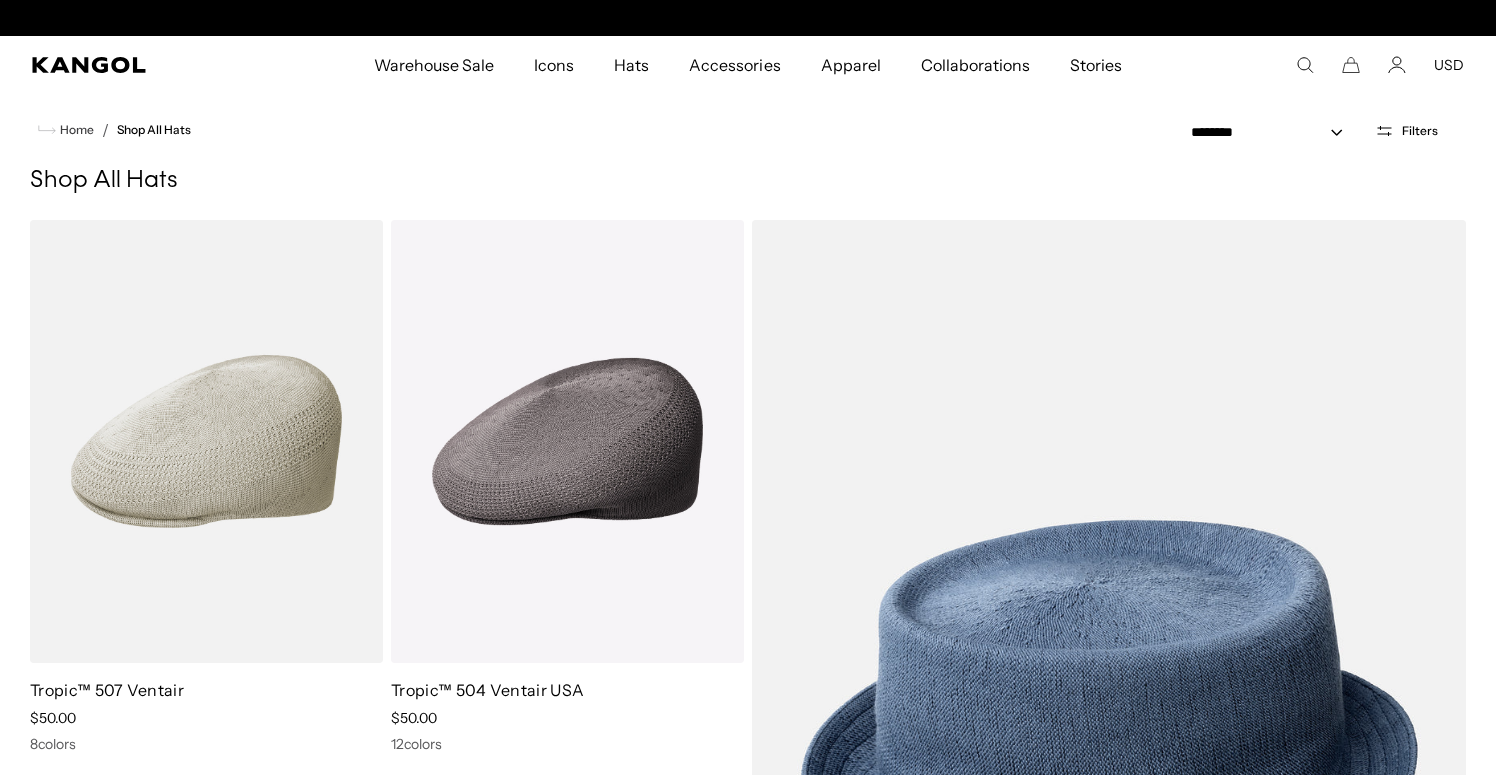 scroll, scrollTop: 0, scrollLeft: 412, axis: horizontal 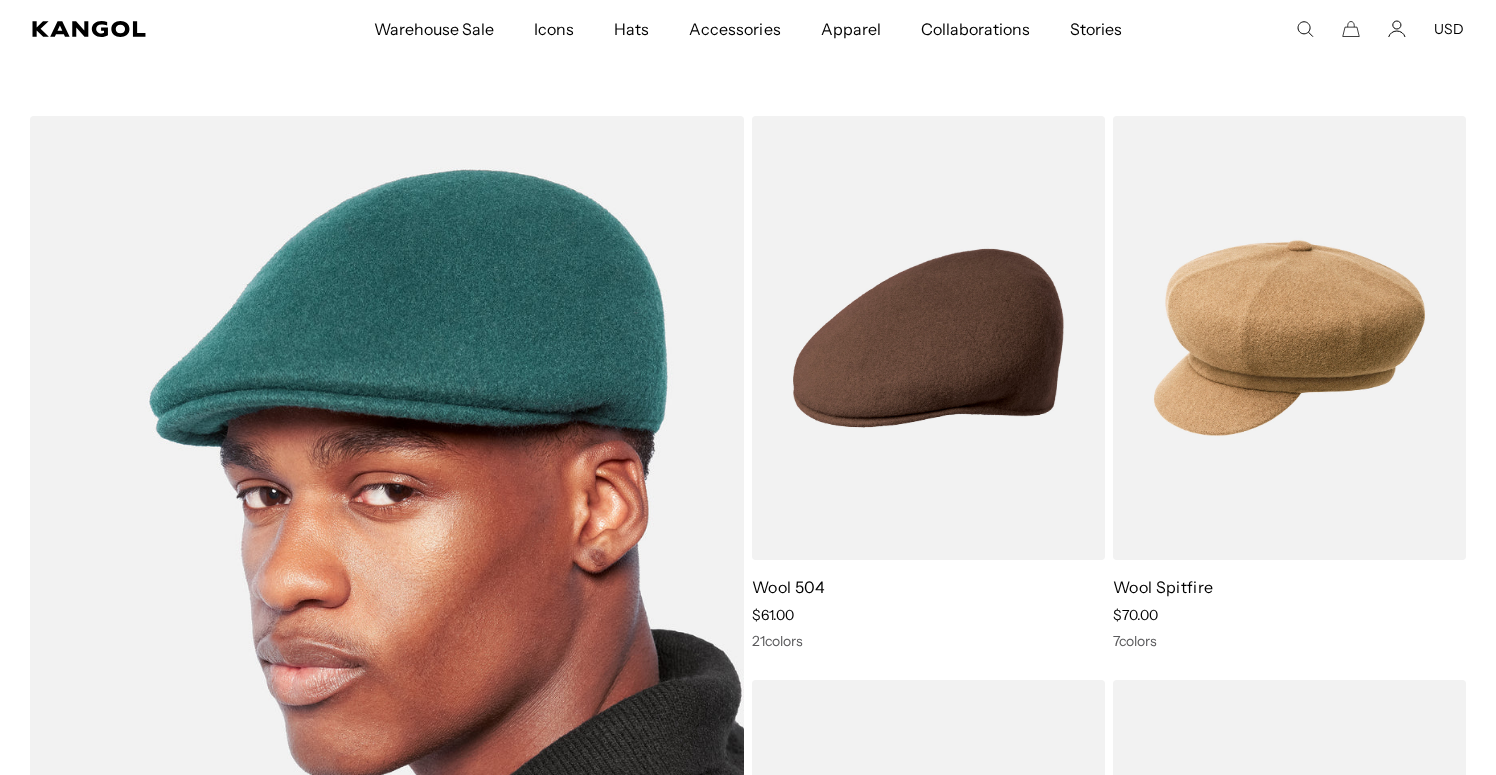 click at bounding box center (387, 619) 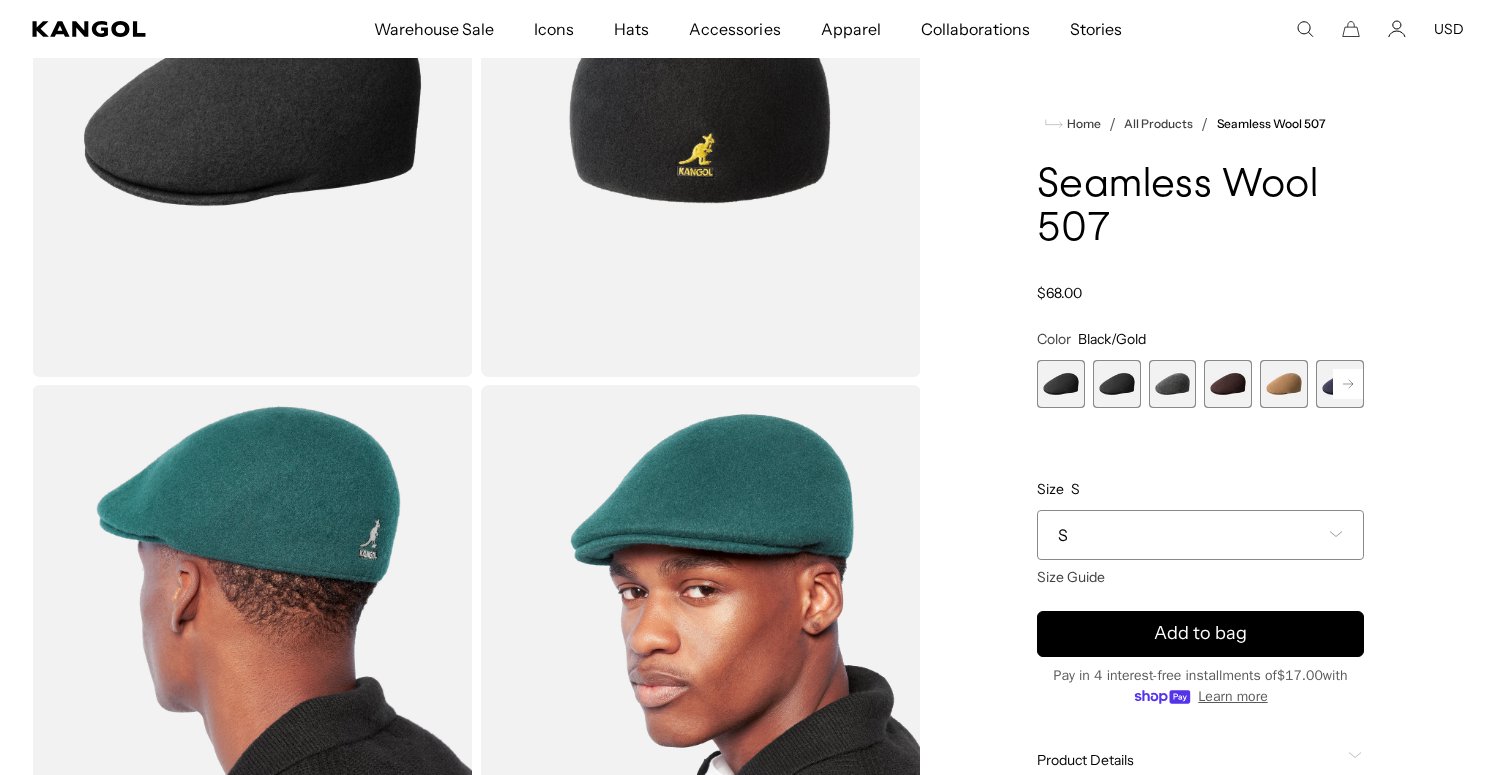 scroll, scrollTop: 310, scrollLeft: 0, axis: vertical 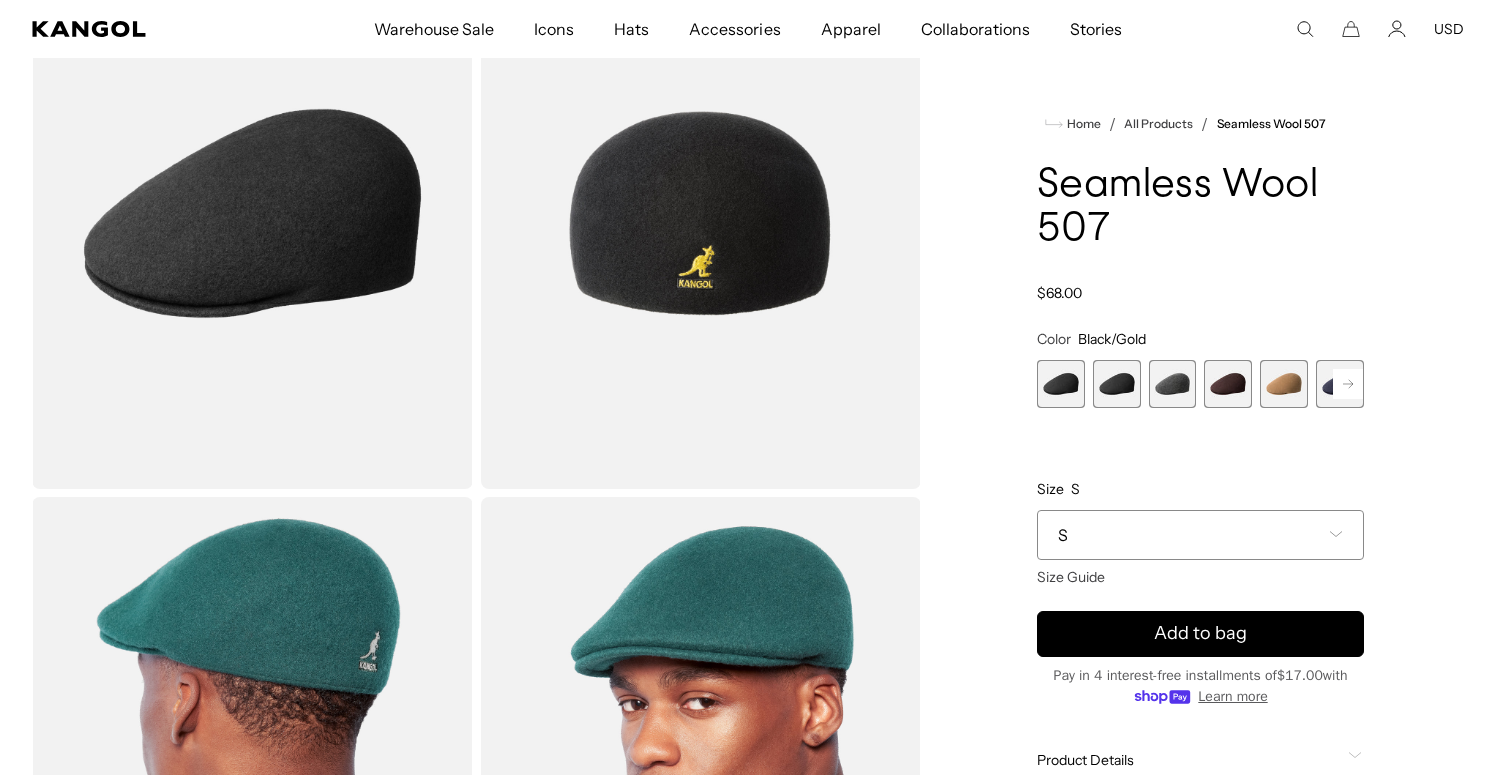 click at bounding box center (1117, 384) 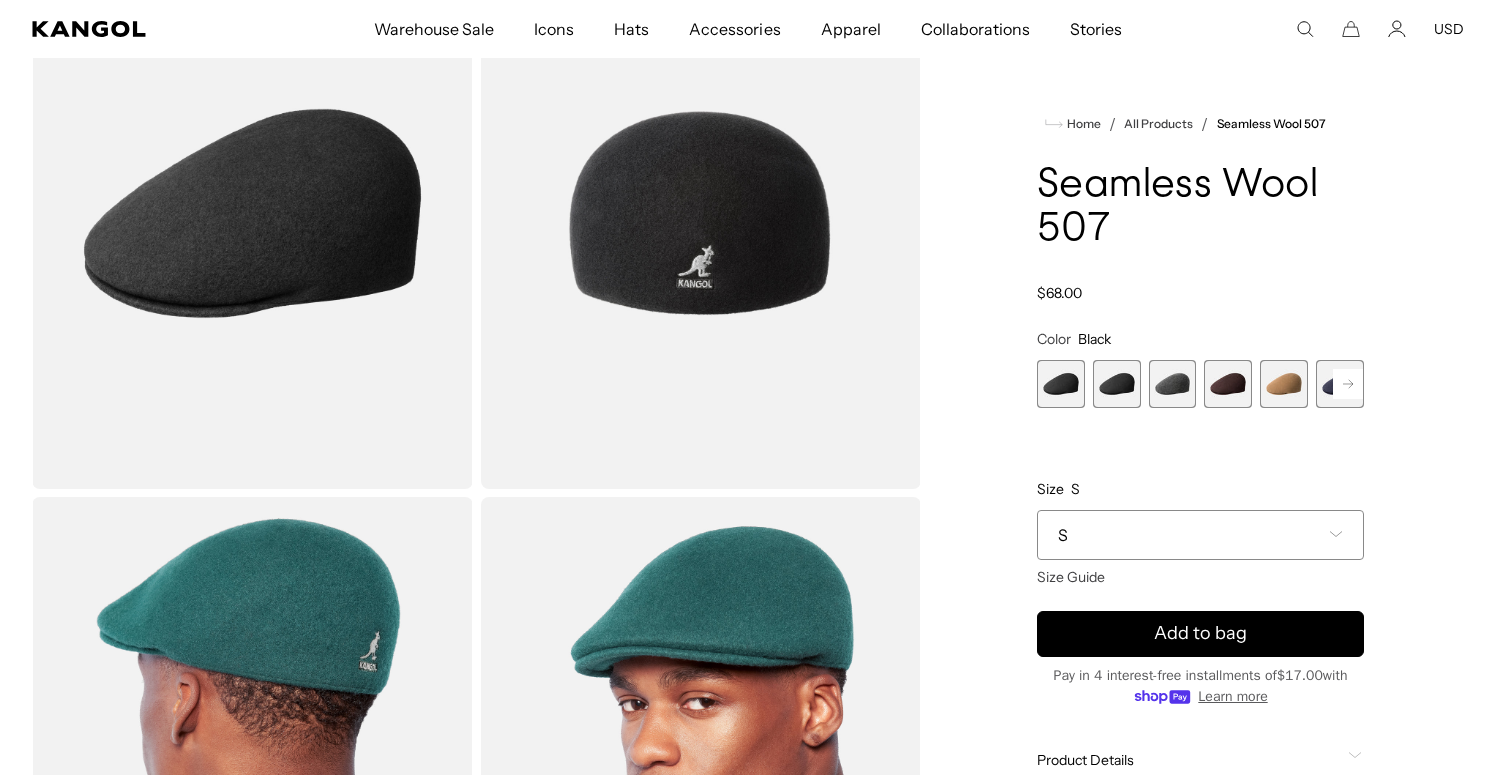 scroll, scrollTop: 0, scrollLeft: 0, axis: both 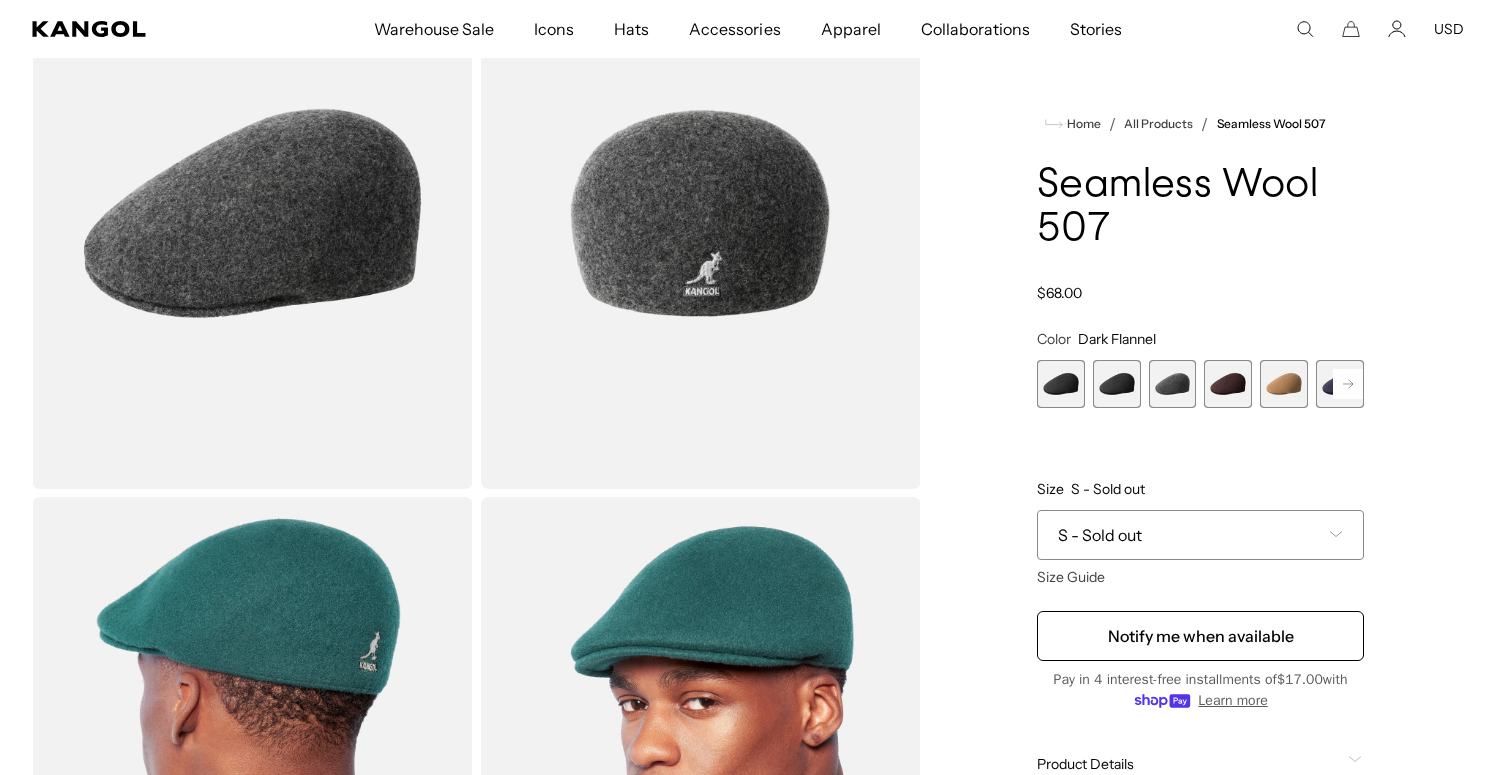 click at bounding box center [1228, 384] 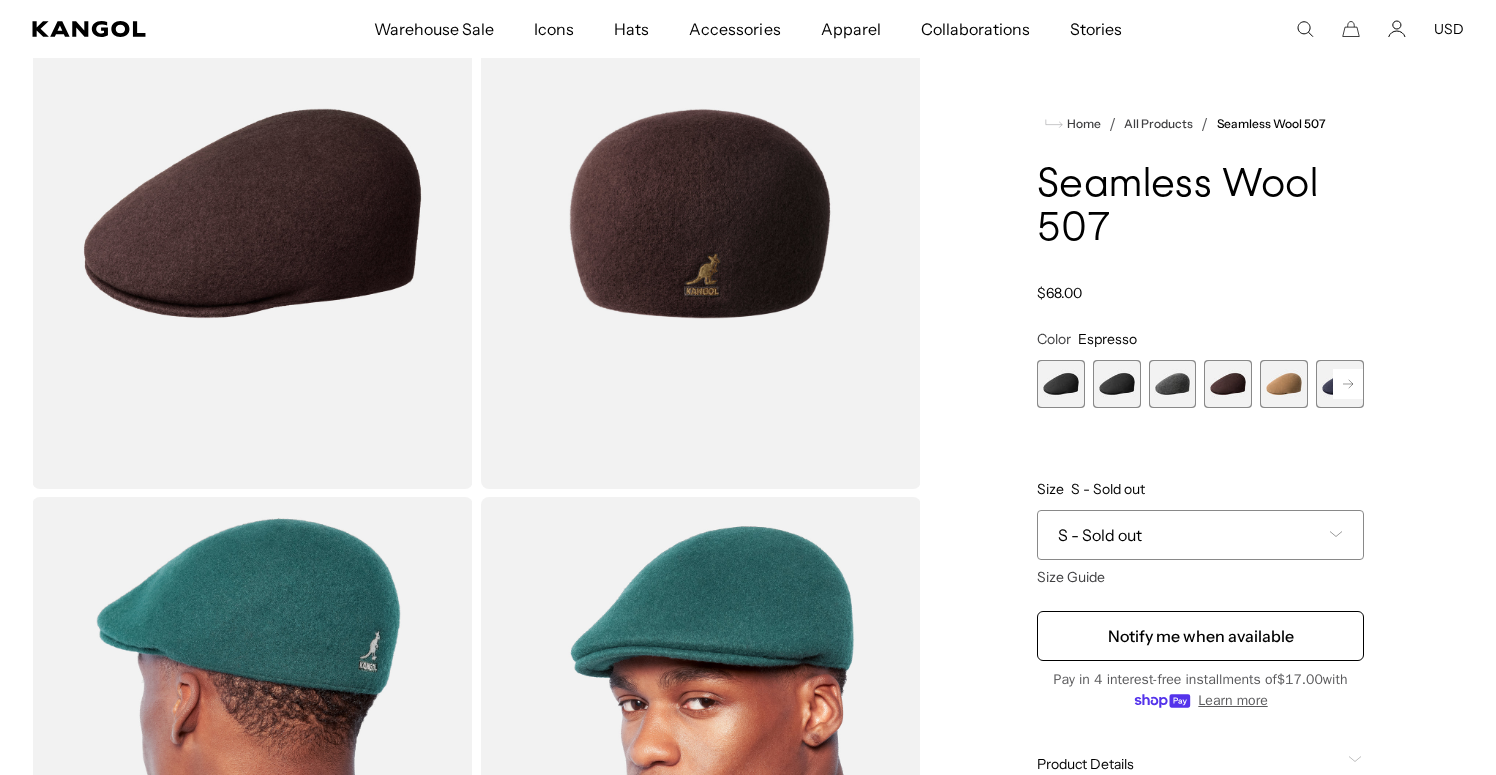 click at bounding box center (1284, 384) 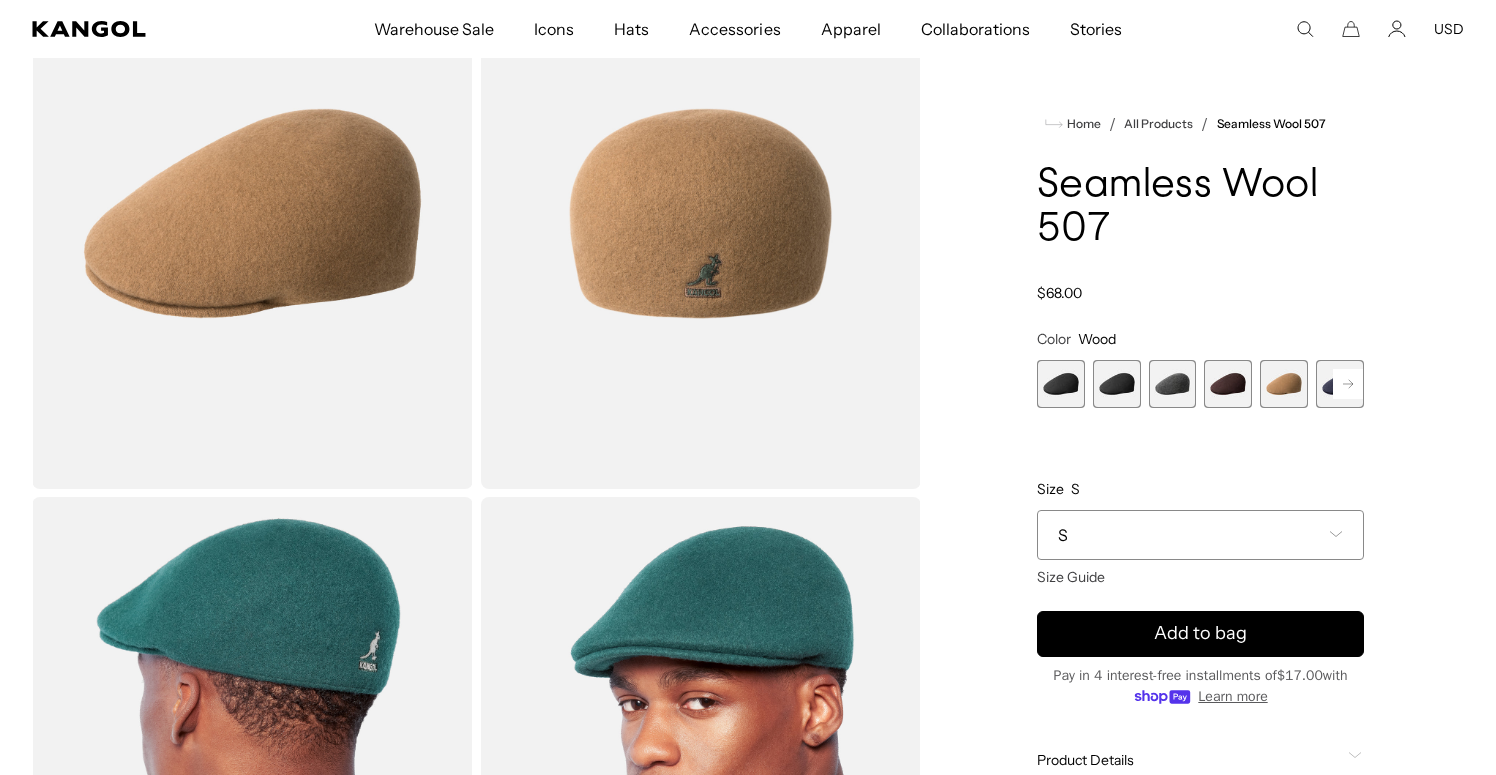 scroll, scrollTop: 0, scrollLeft: 0, axis: both 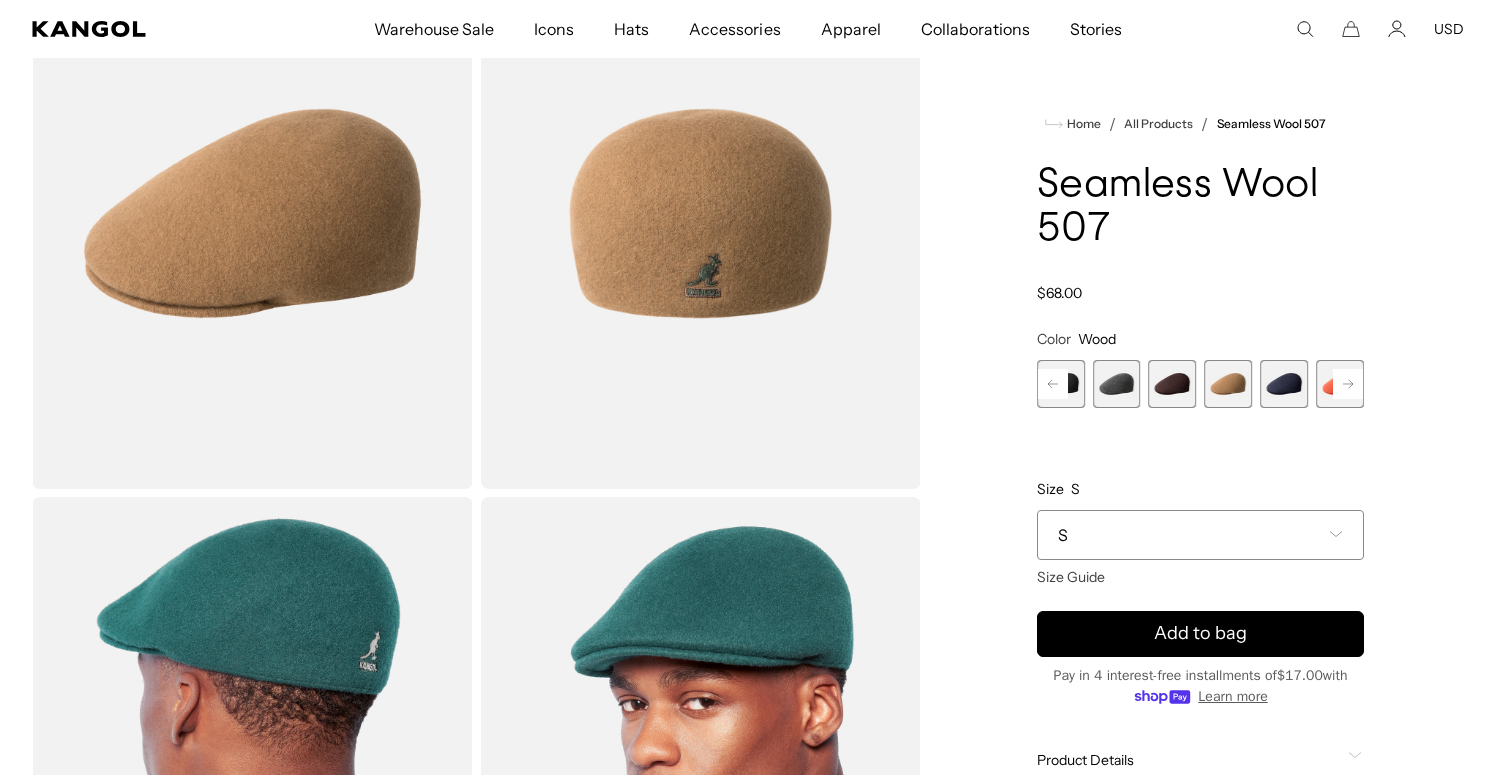 click 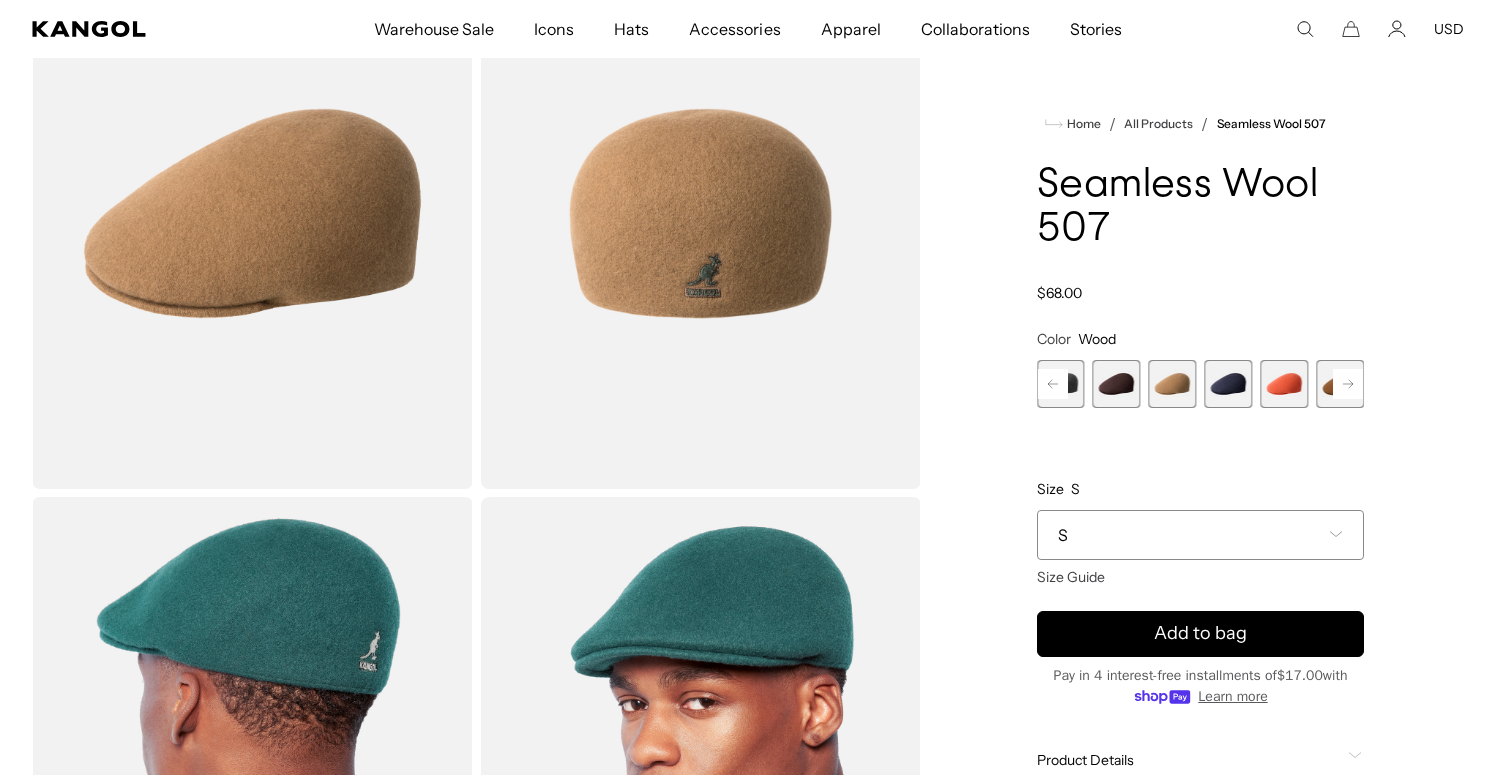 click 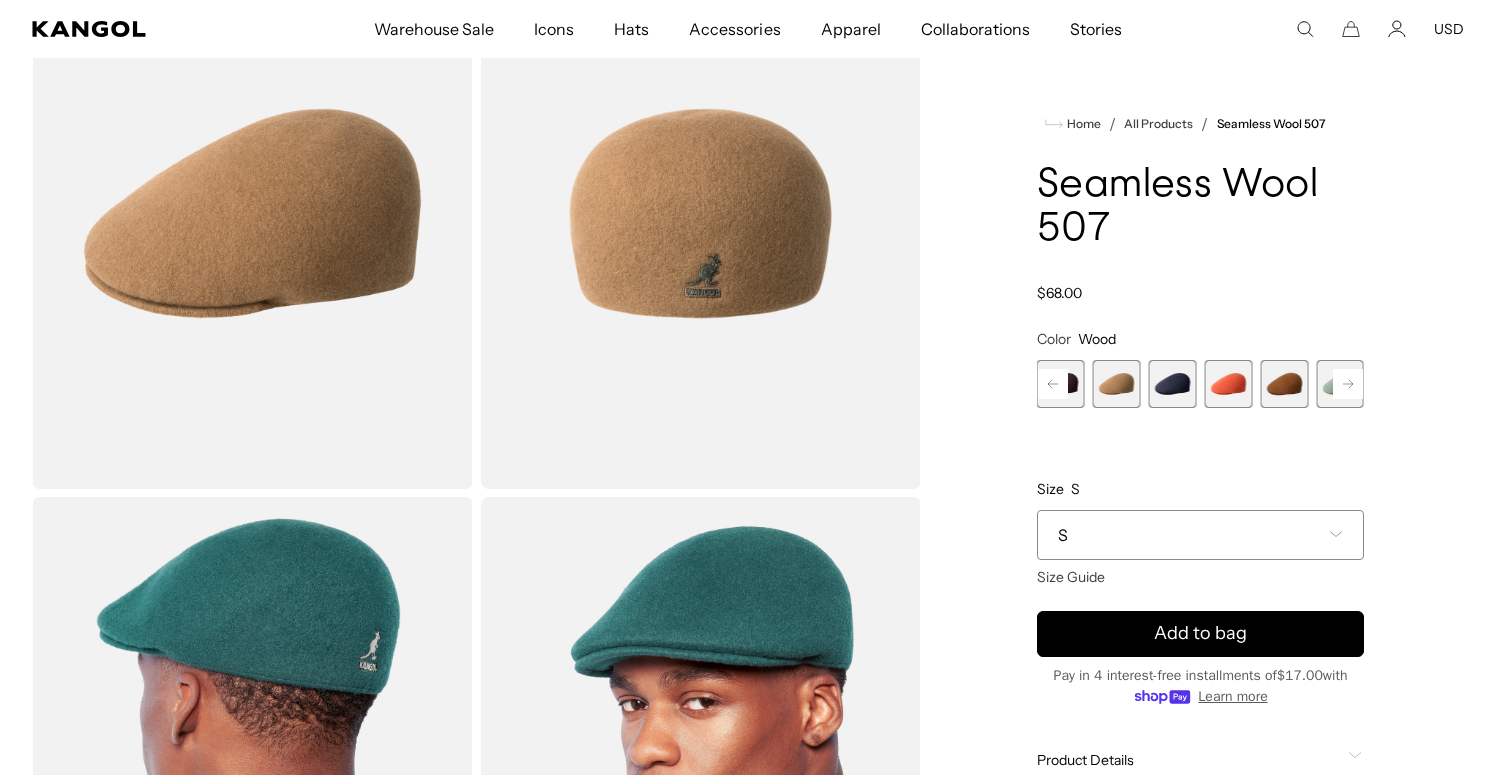 click on "Previous
Next
Black/Gold
Variant sold out or unavailable
Black
Variant sold out or unavailable
Dark Flannel
Variant sold out or unavailable
Espresso
Variant sold out or unavailable
Wood
Variant sold out or unavailable
Dark Blue
Variant sold out or unavailable
Coral Flame" at bounding box center [1200, 384] 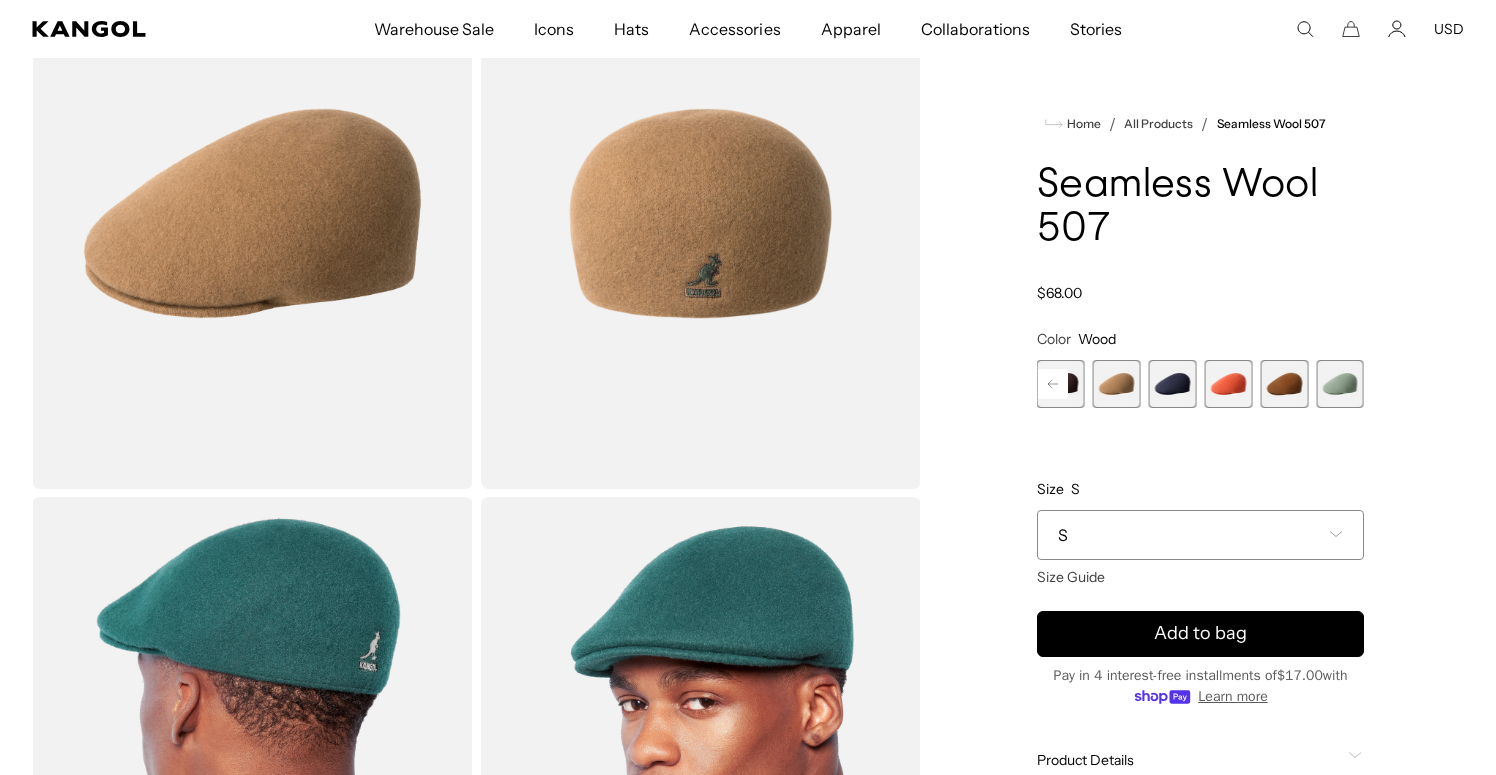 click at bounding box center (1340, 384) 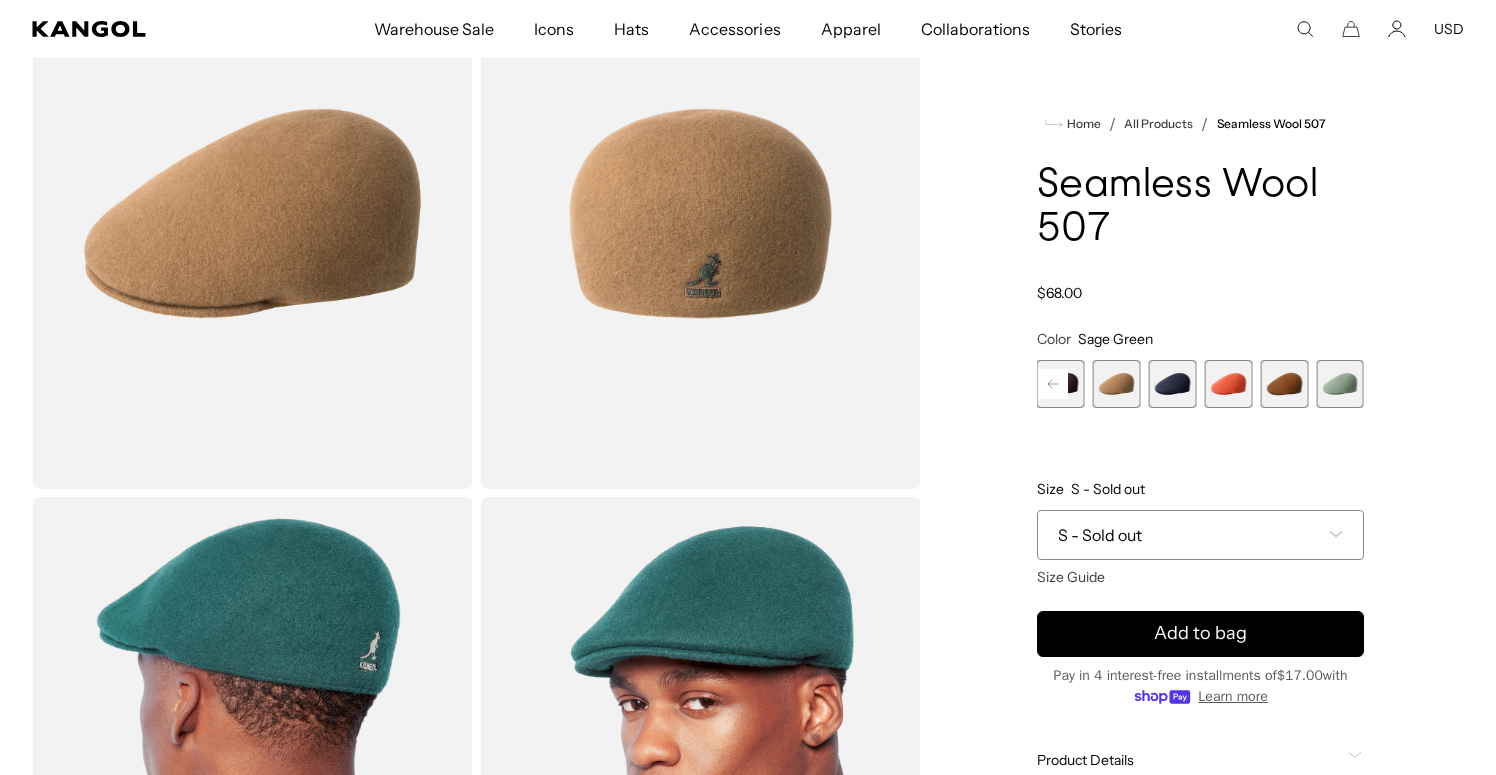 click at bounding box center (1340, 384) 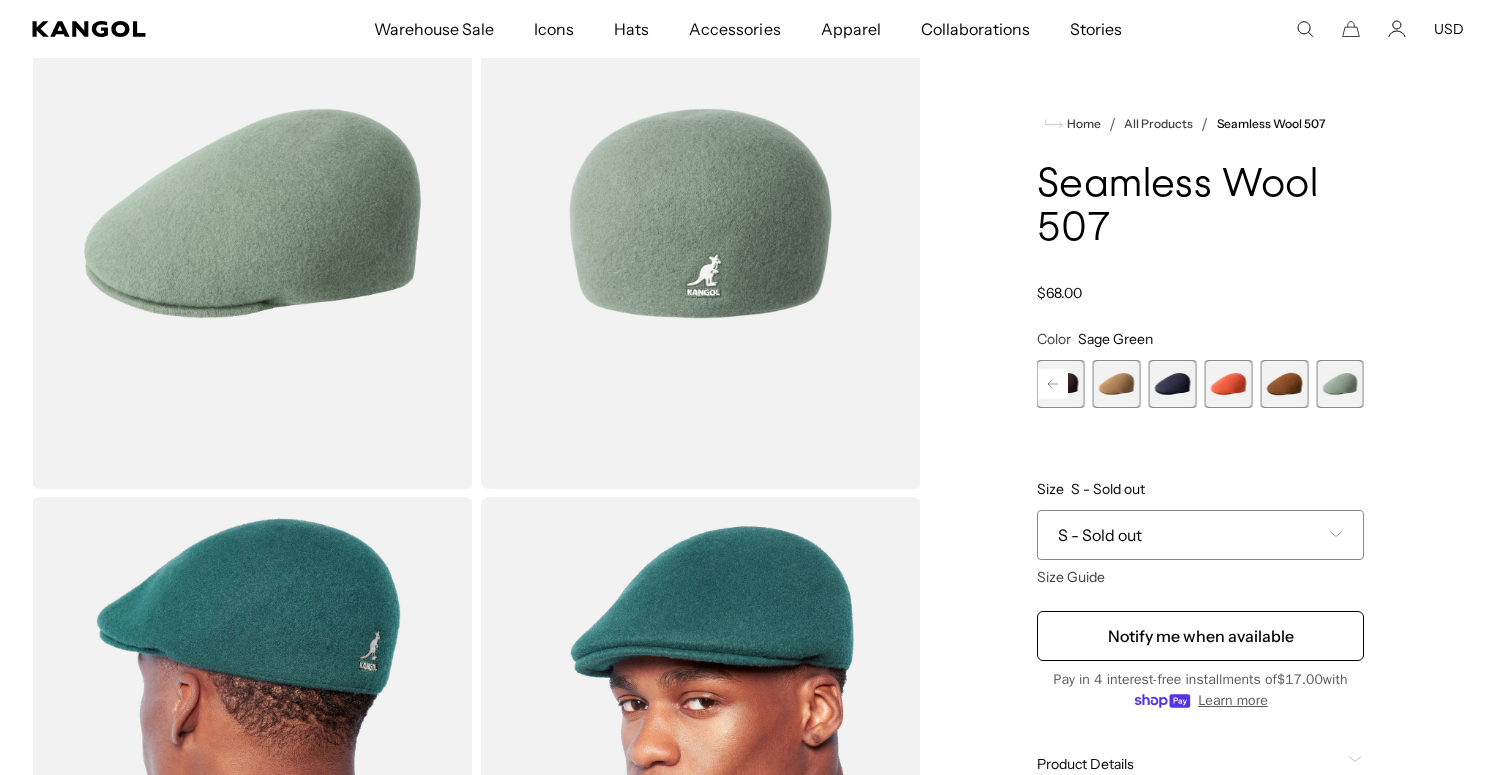 click at bounding box center [1284, 384] 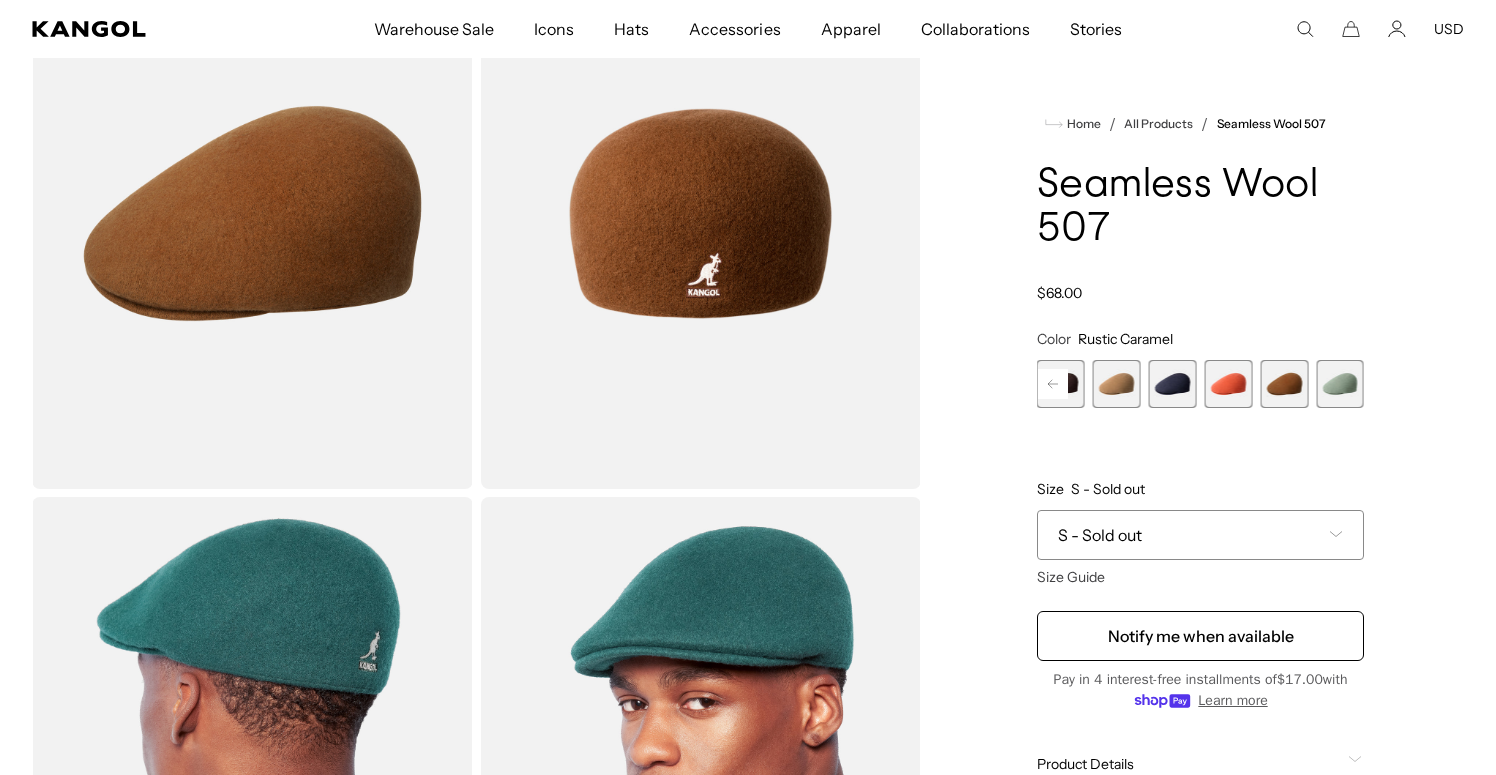 click 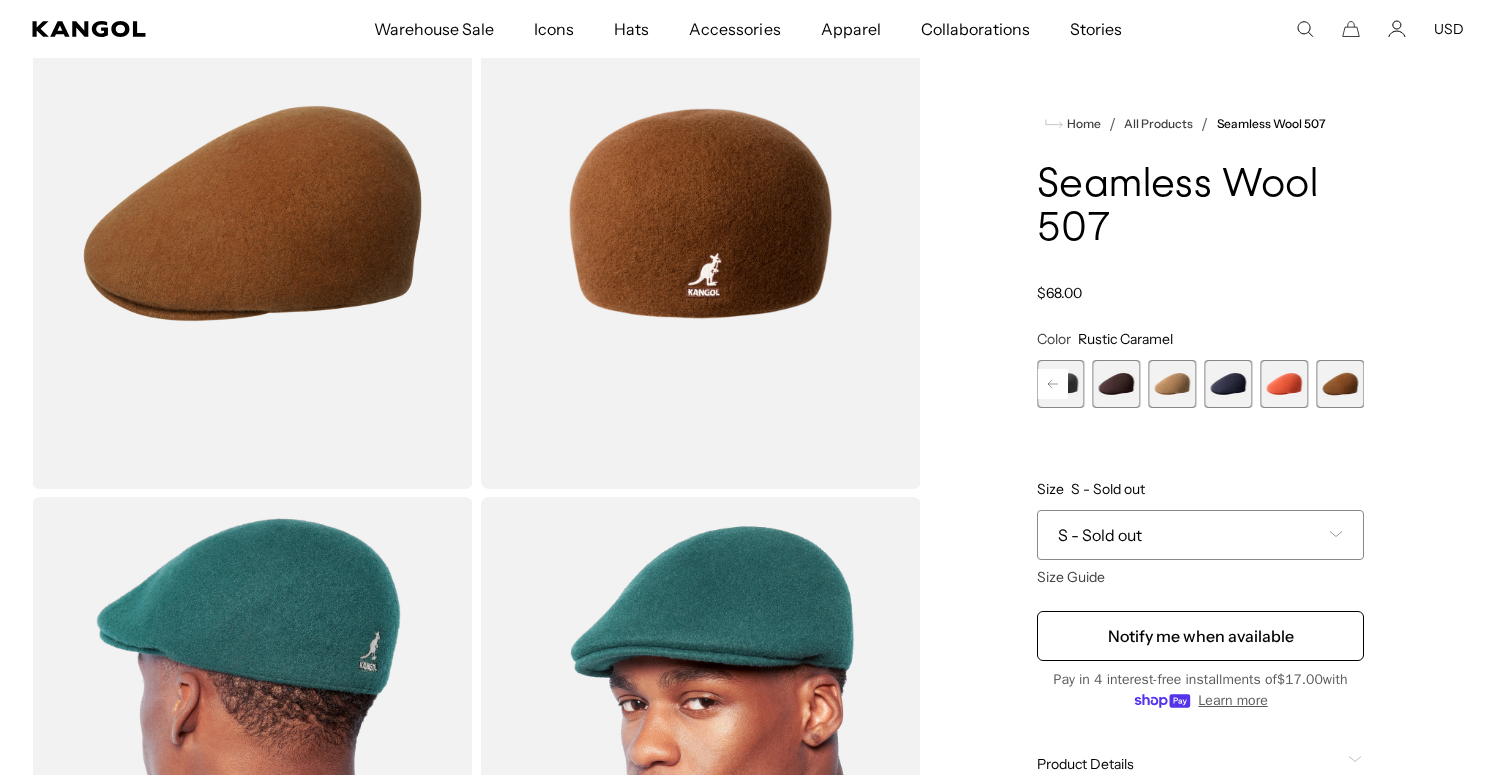 click 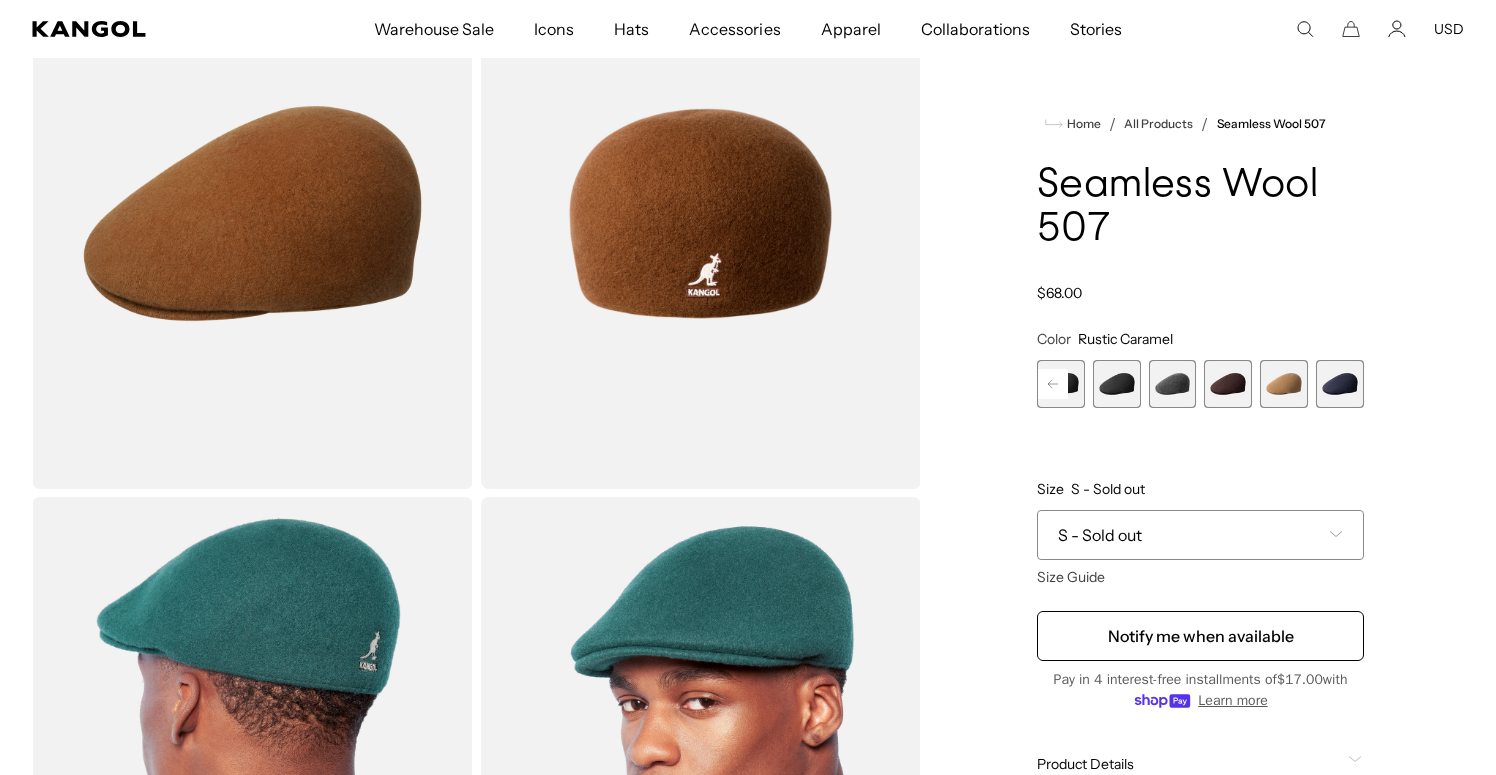 click 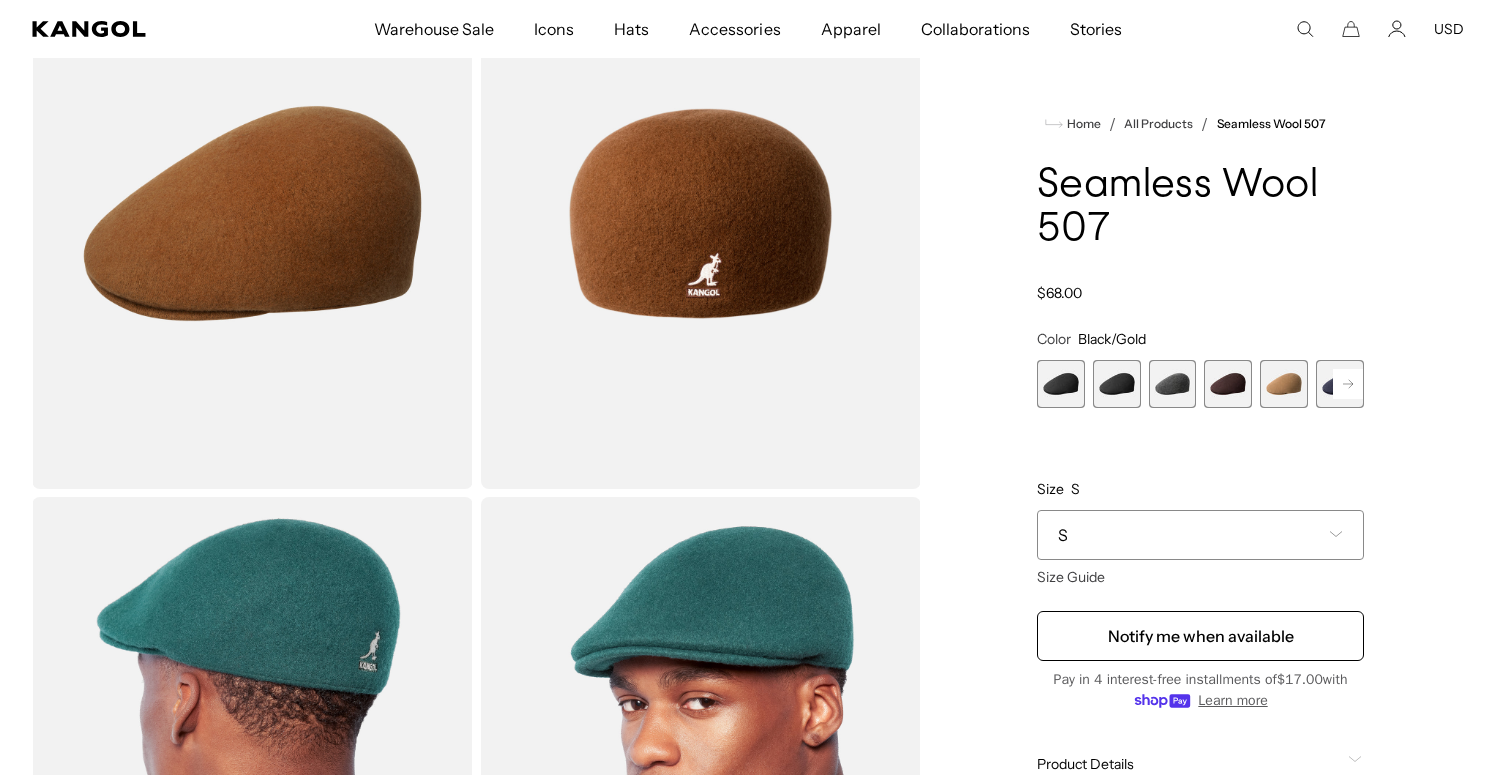 click at bounding box center [1061, 384] 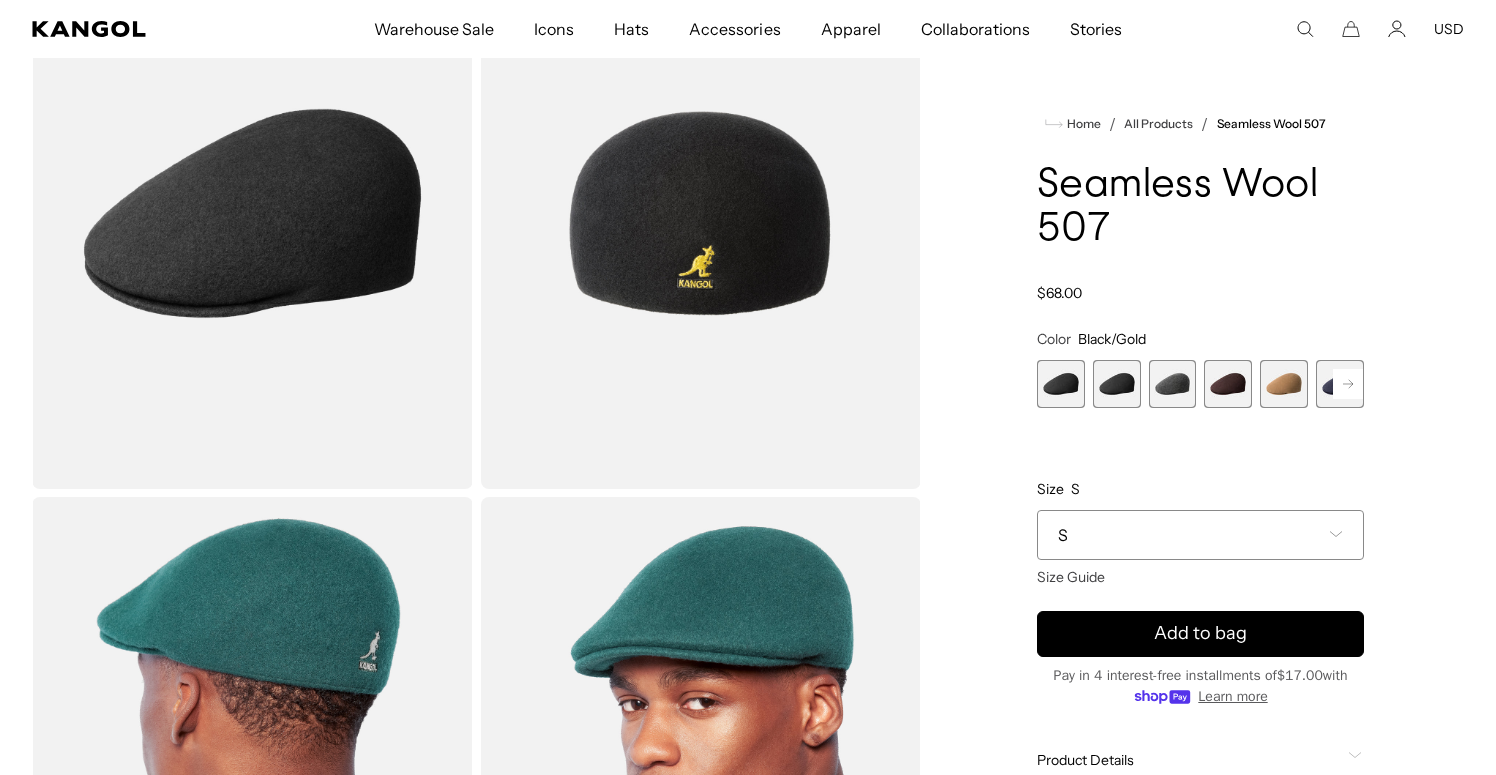 scroll, scrollTop: 0, scrollLeft: 412, axis: horizontal 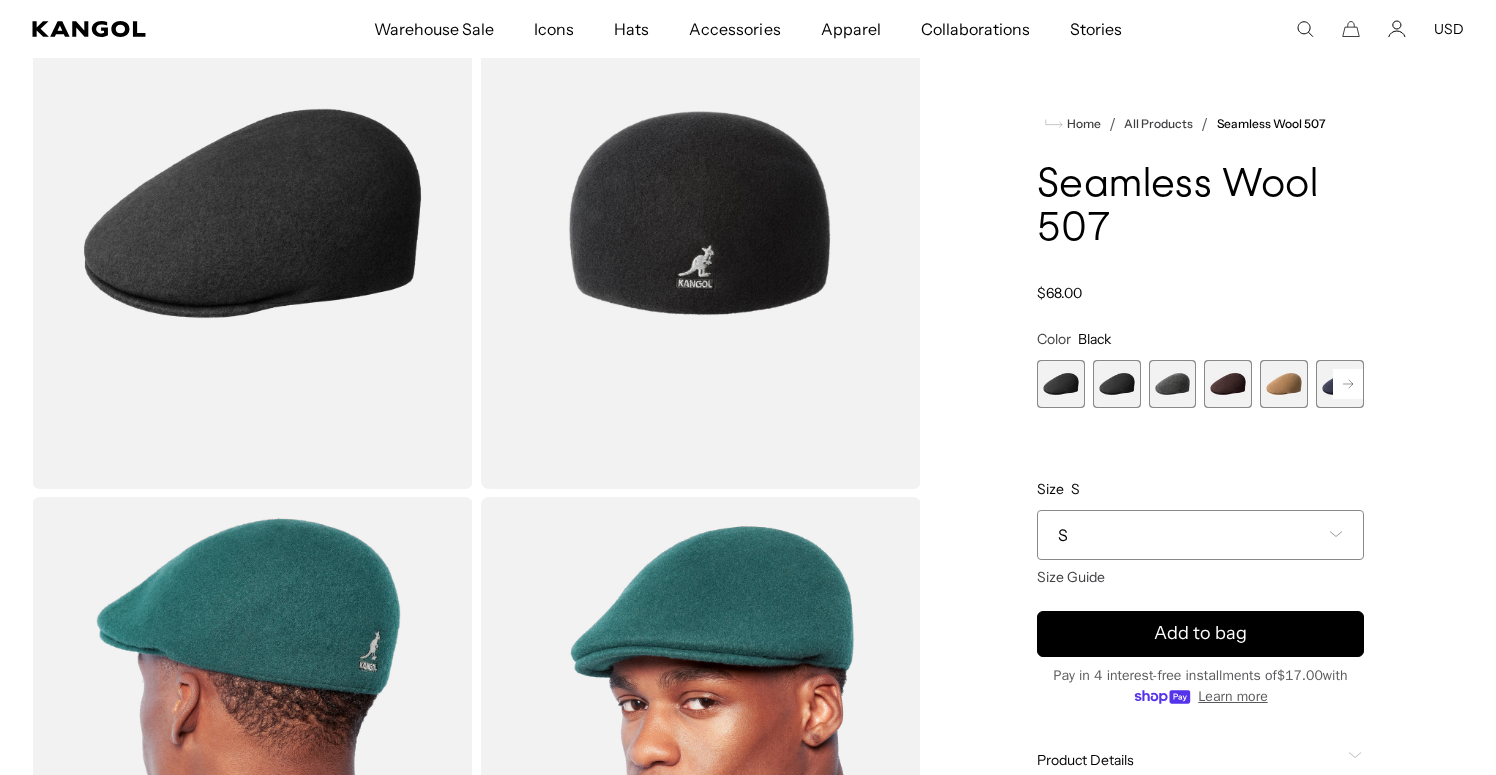 click at bounding box center (1173, 384) 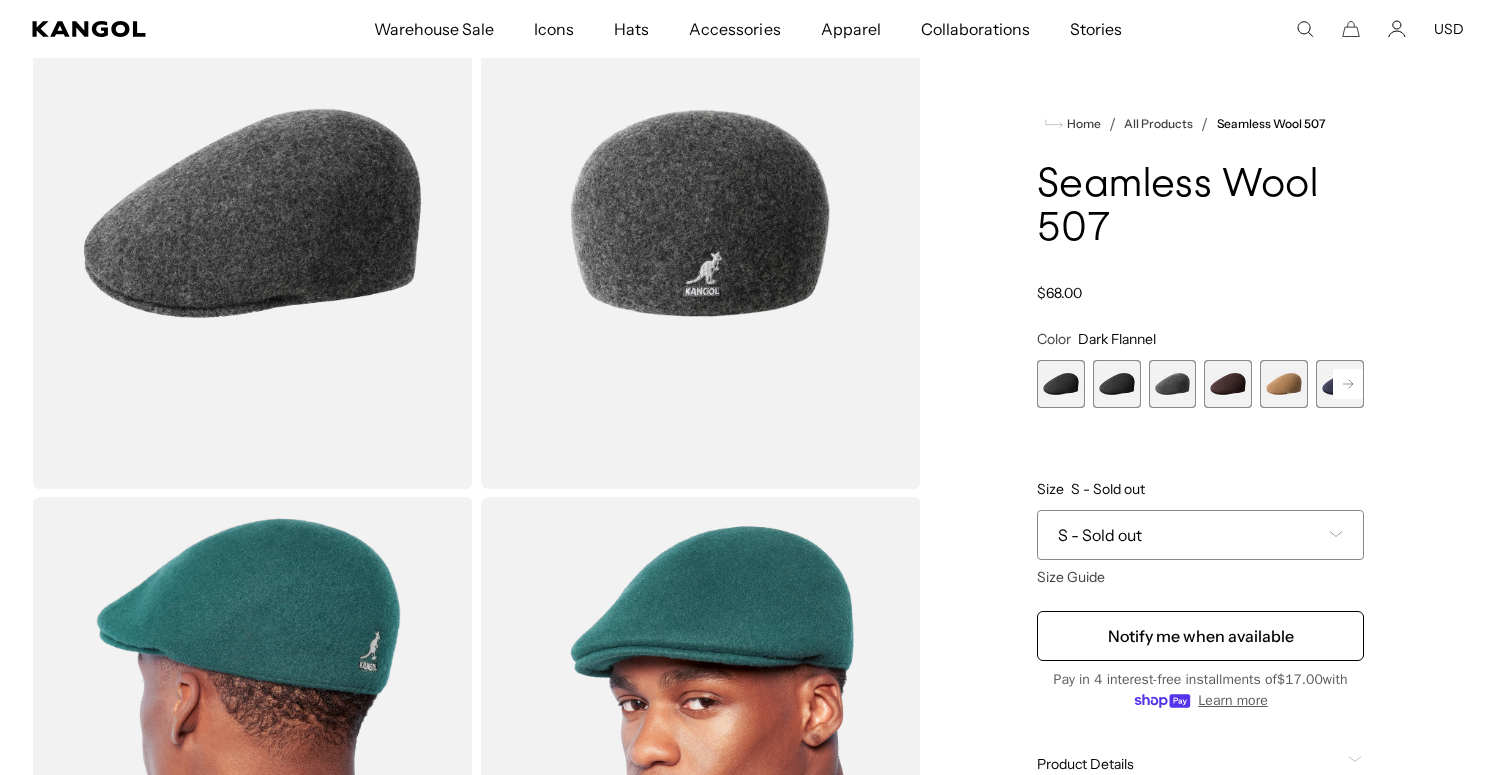 scroll, scrollTop: 0, scrollLeft: 412, axis: horizontal 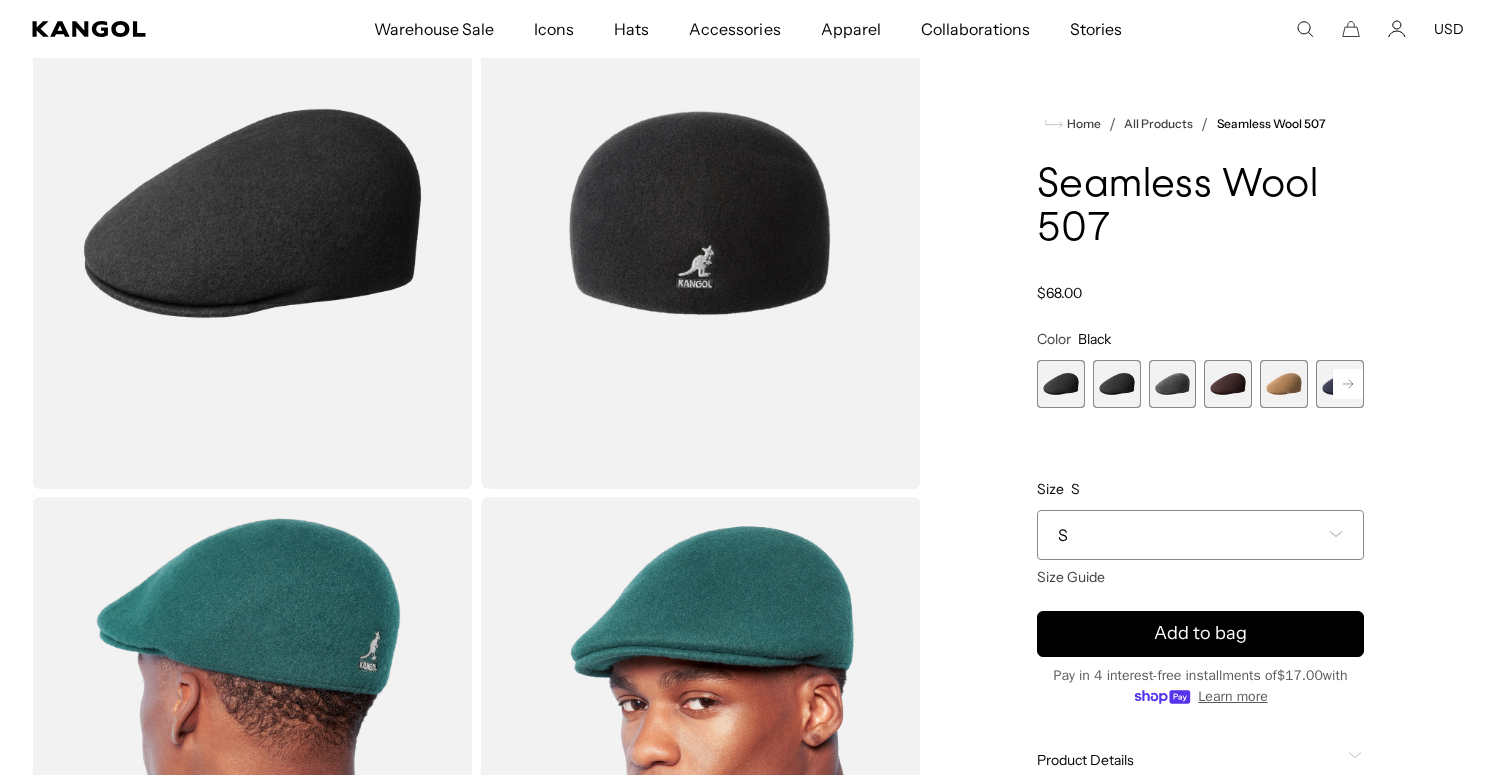 click at bounding box center (1228, 384) 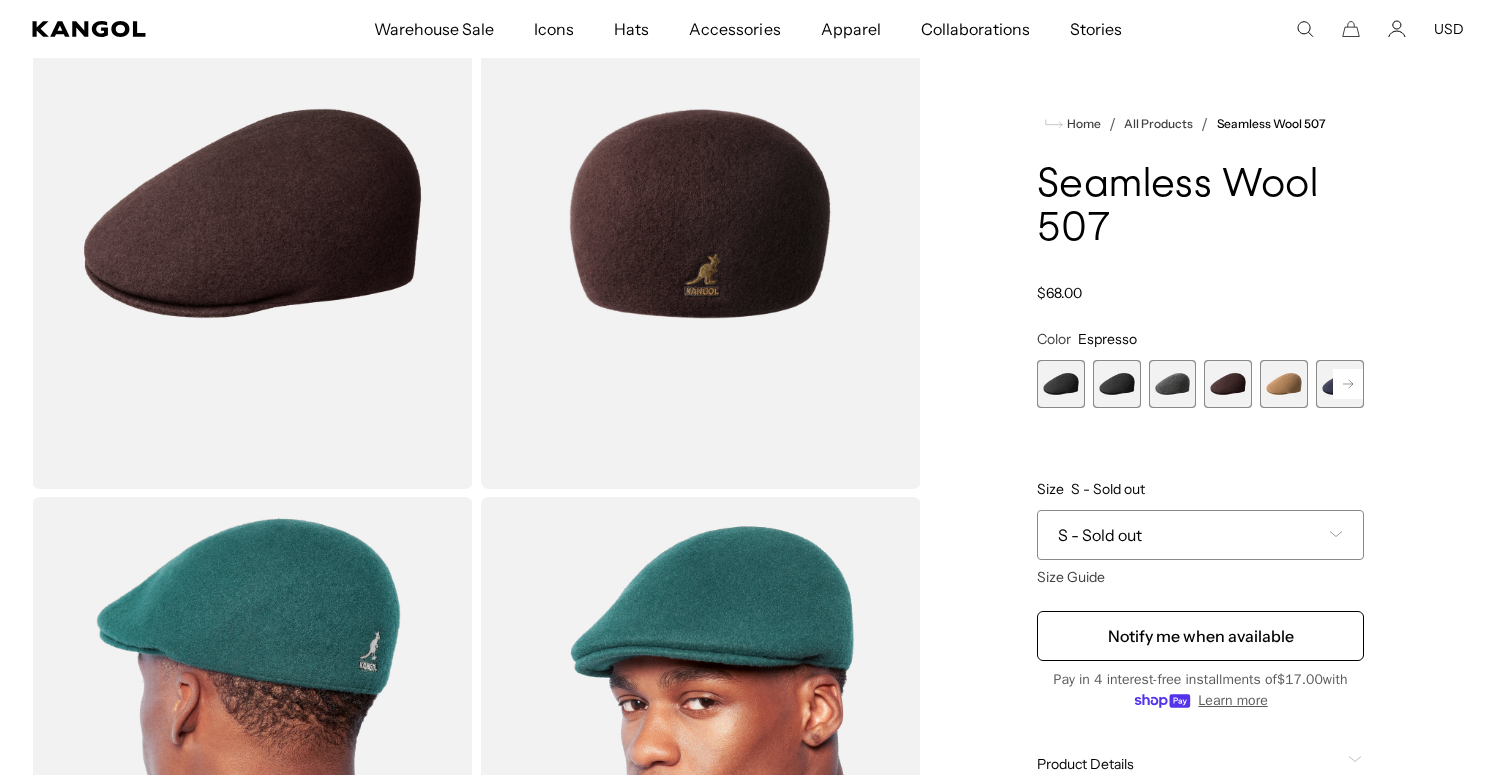 click at bounding box center (1173, 384) 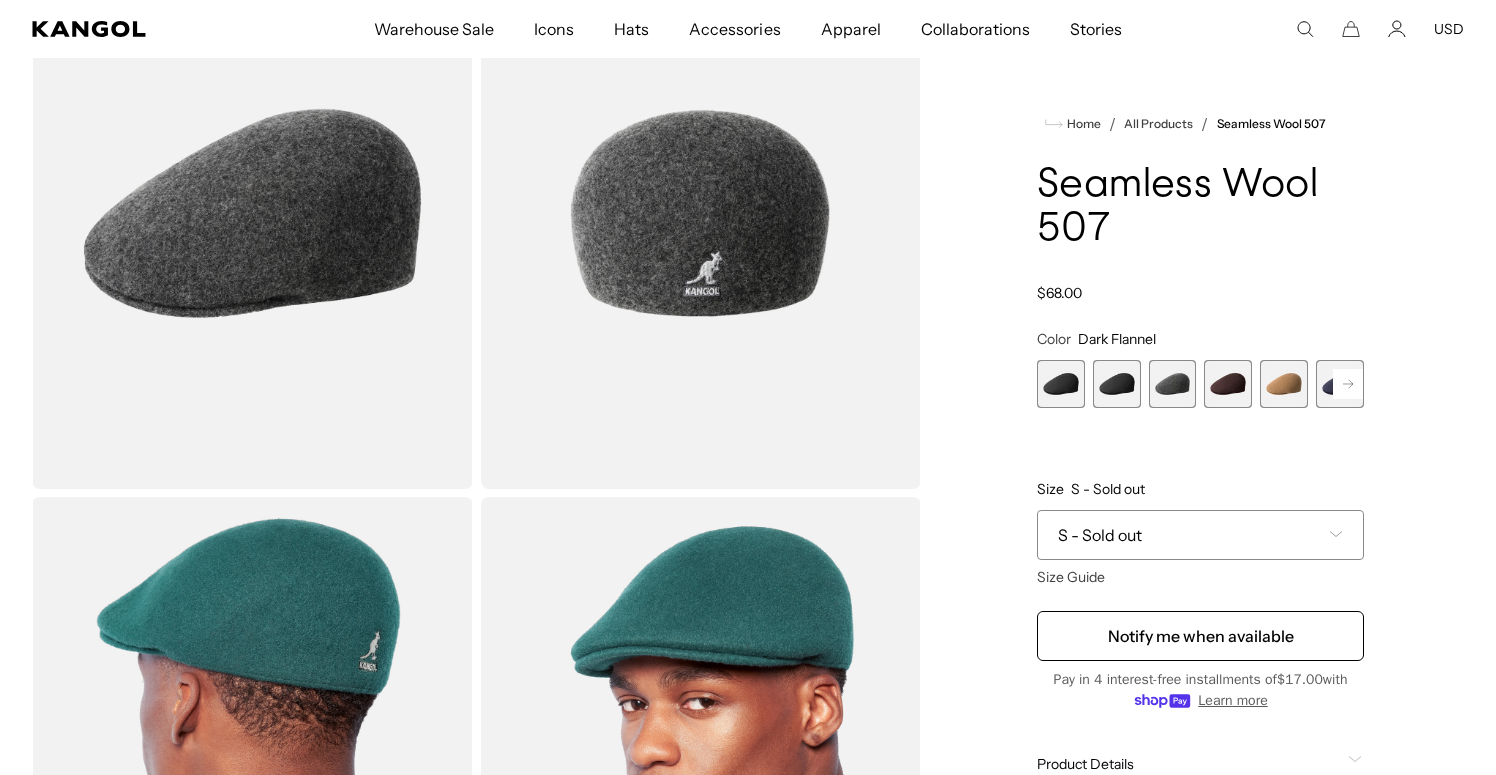 scroll, scrollTop: 0, scrollLeft: 0, axis: both 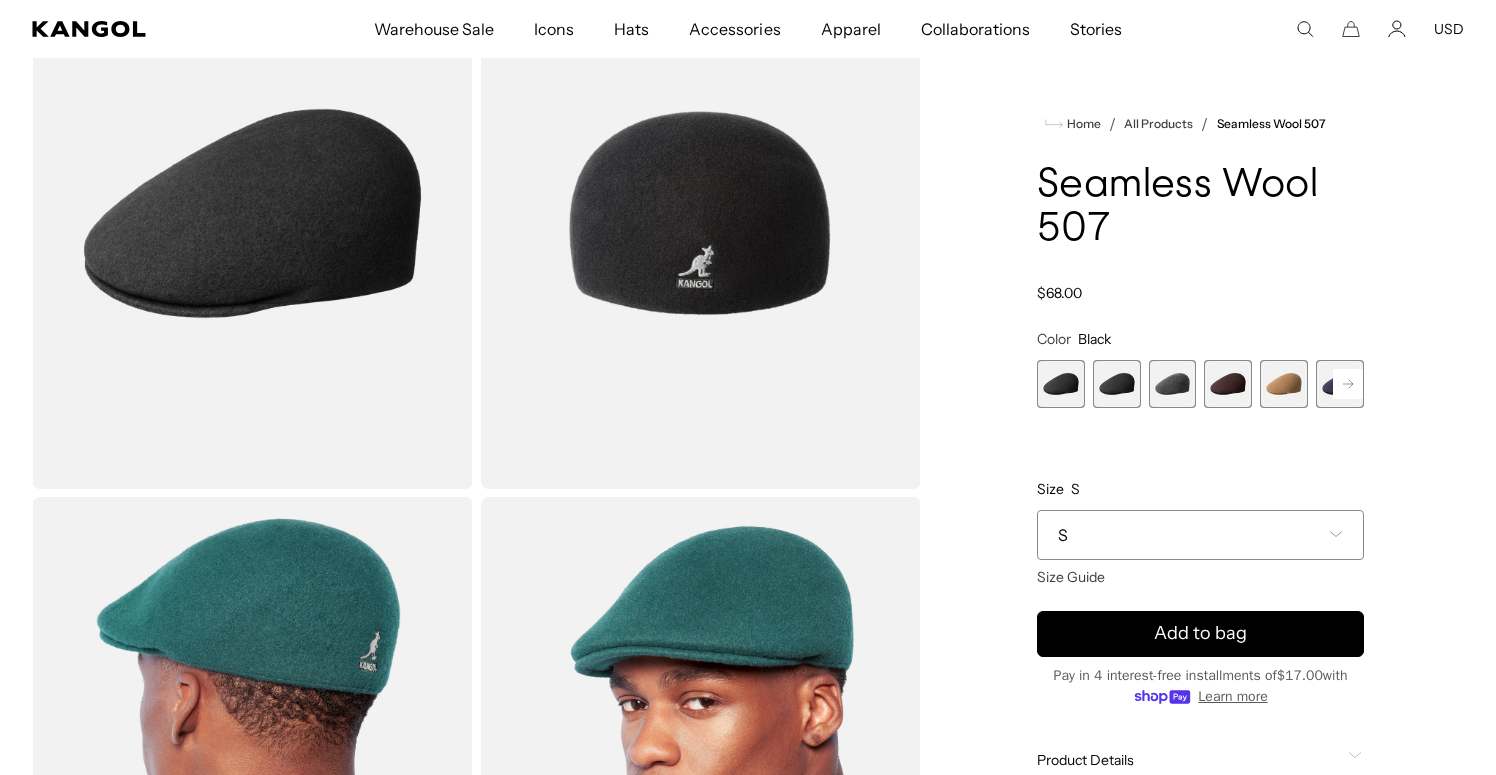 click on "S" at bounding box center (1200, 535) 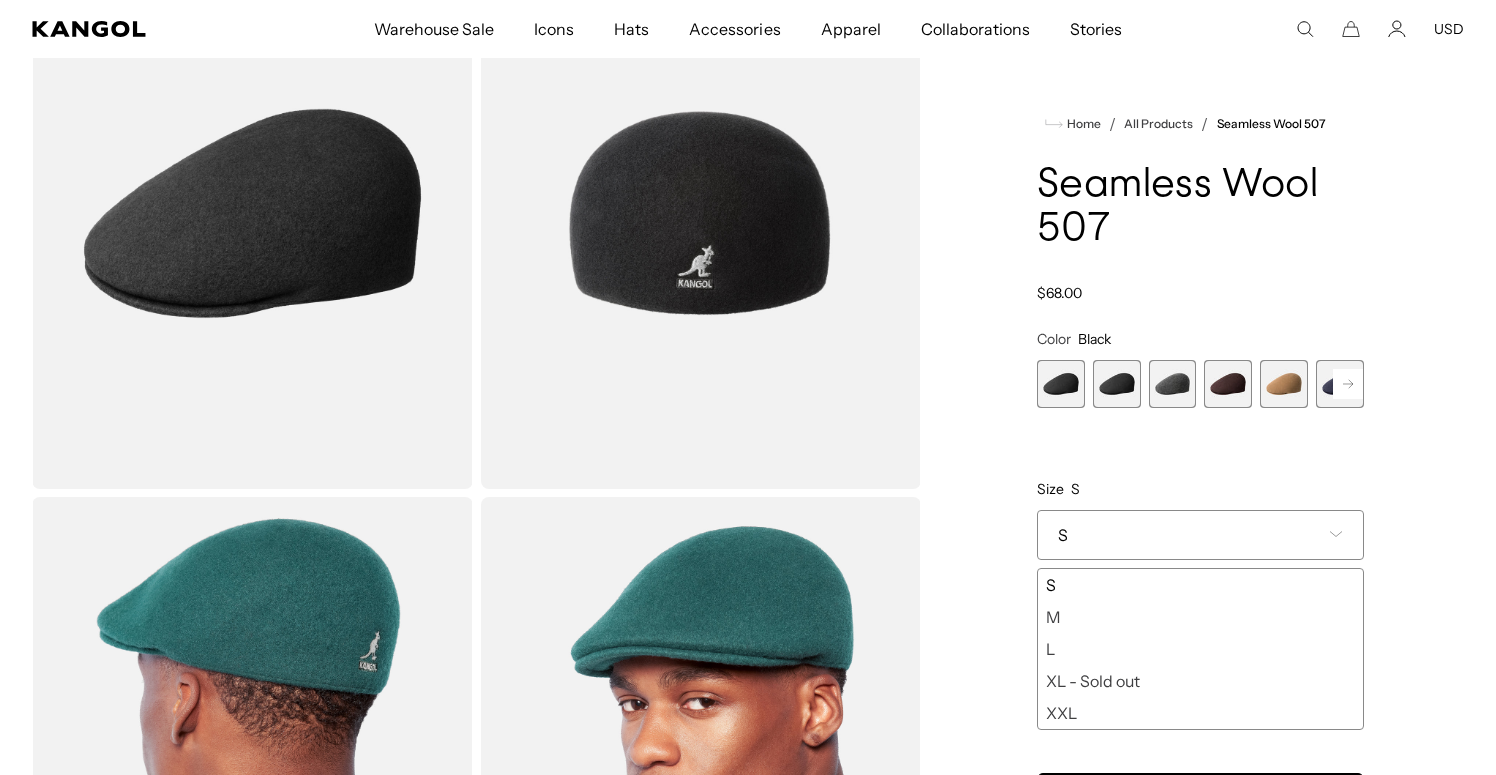 scroll, scrollTop: 0, scrollLeft: 0, axis: both 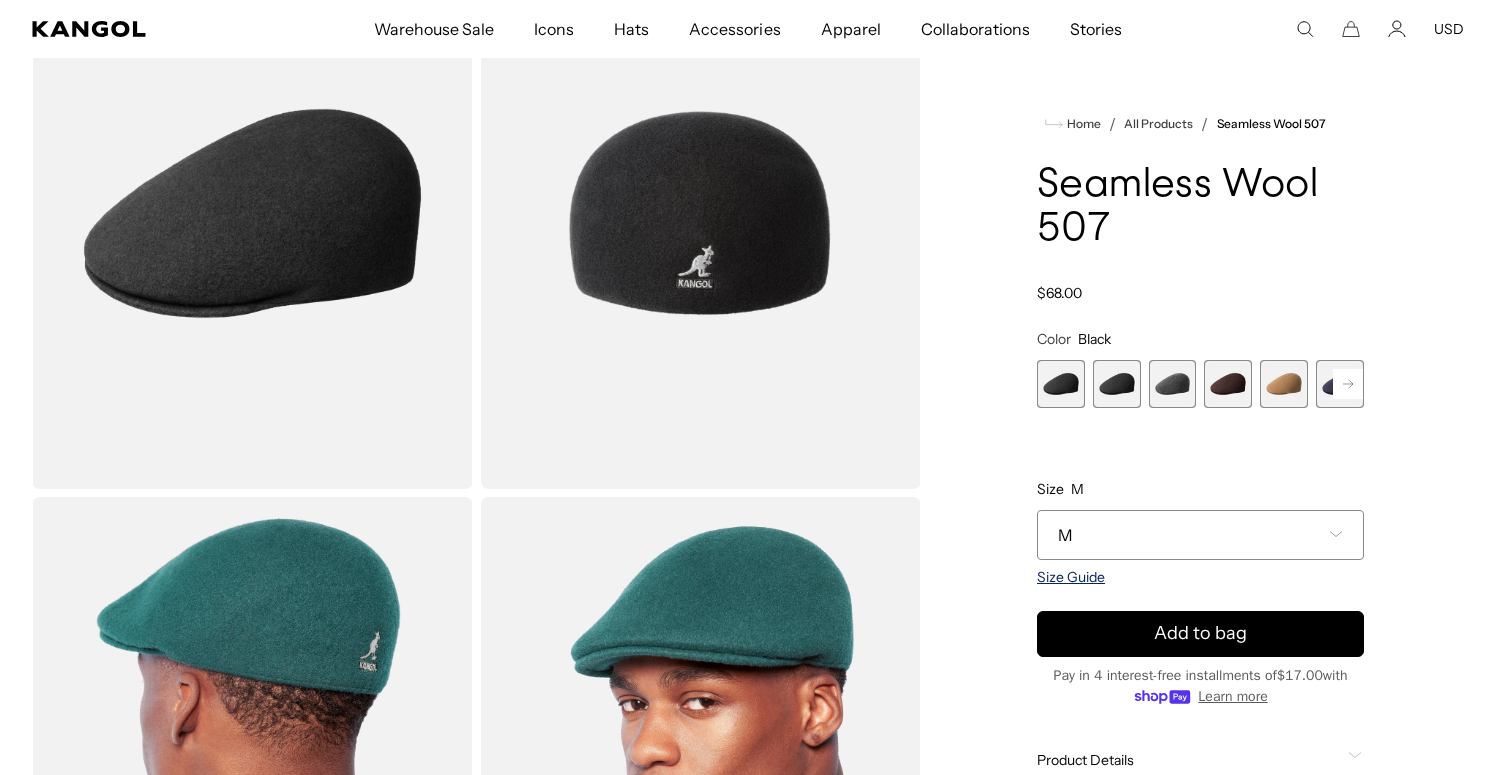 click on "Size Guide" at bounding box center (1071, 577) 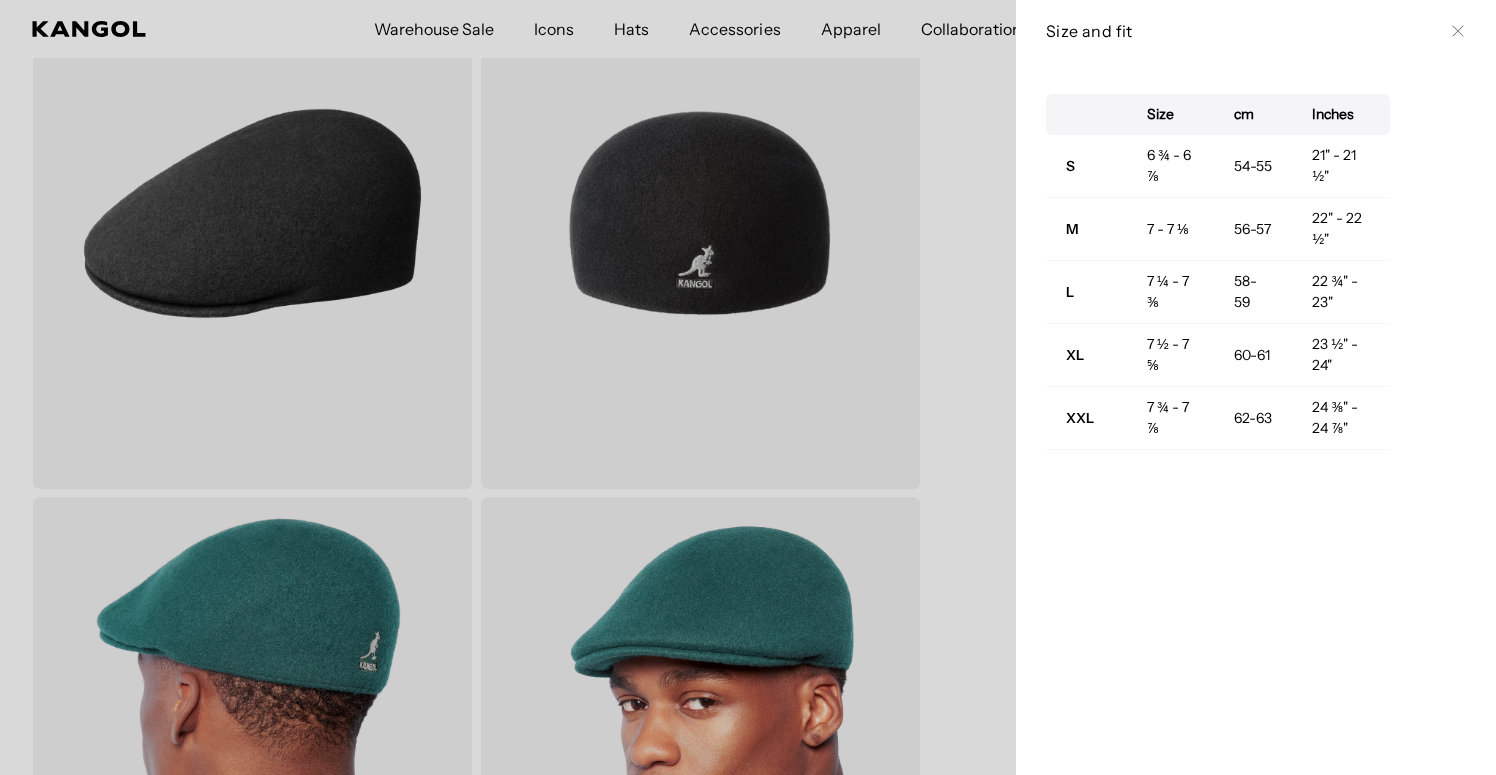 scroll, scrollTop: 0, scrollLeft: 0, axis: both 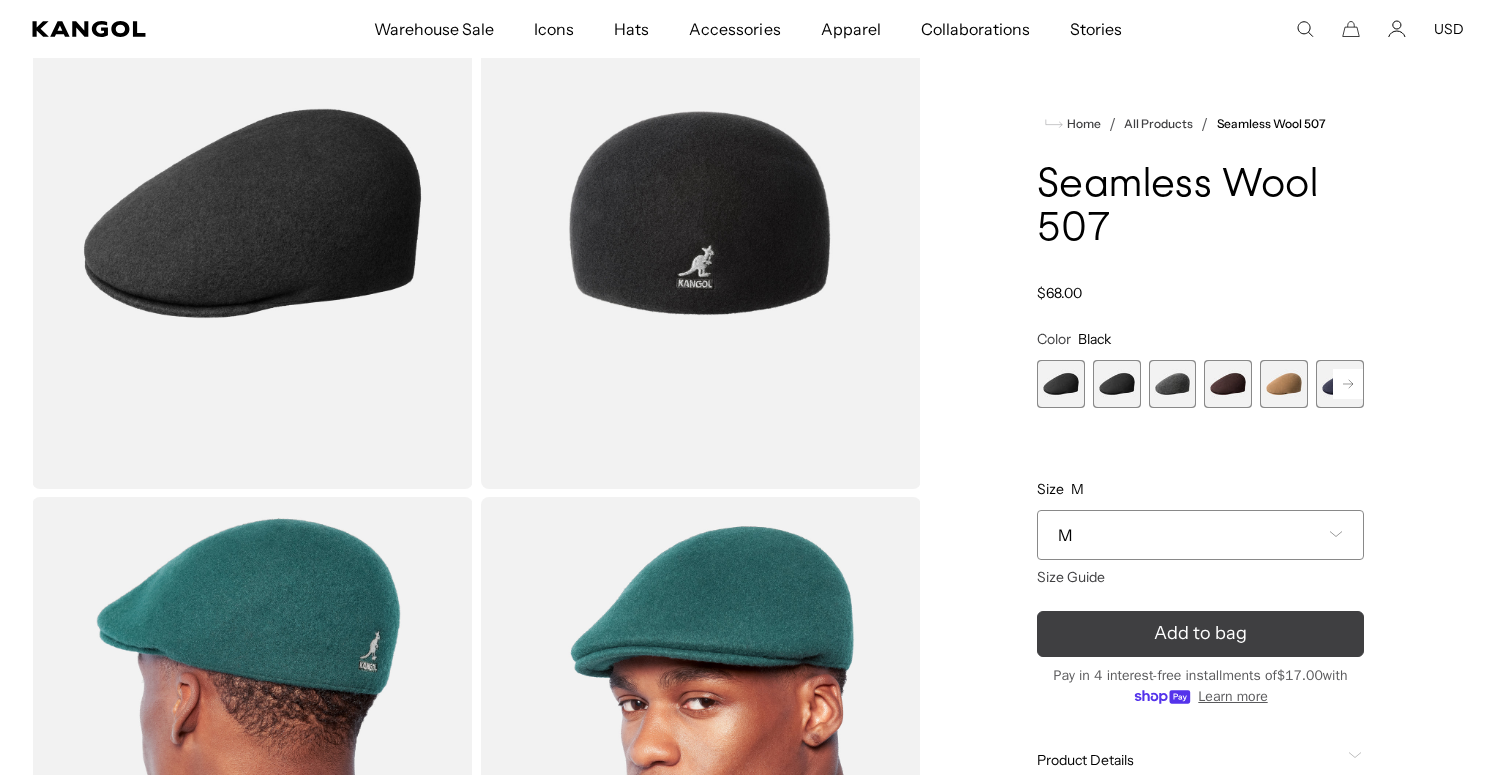 click on "Add to bag" at bounding box center (1200, 634) 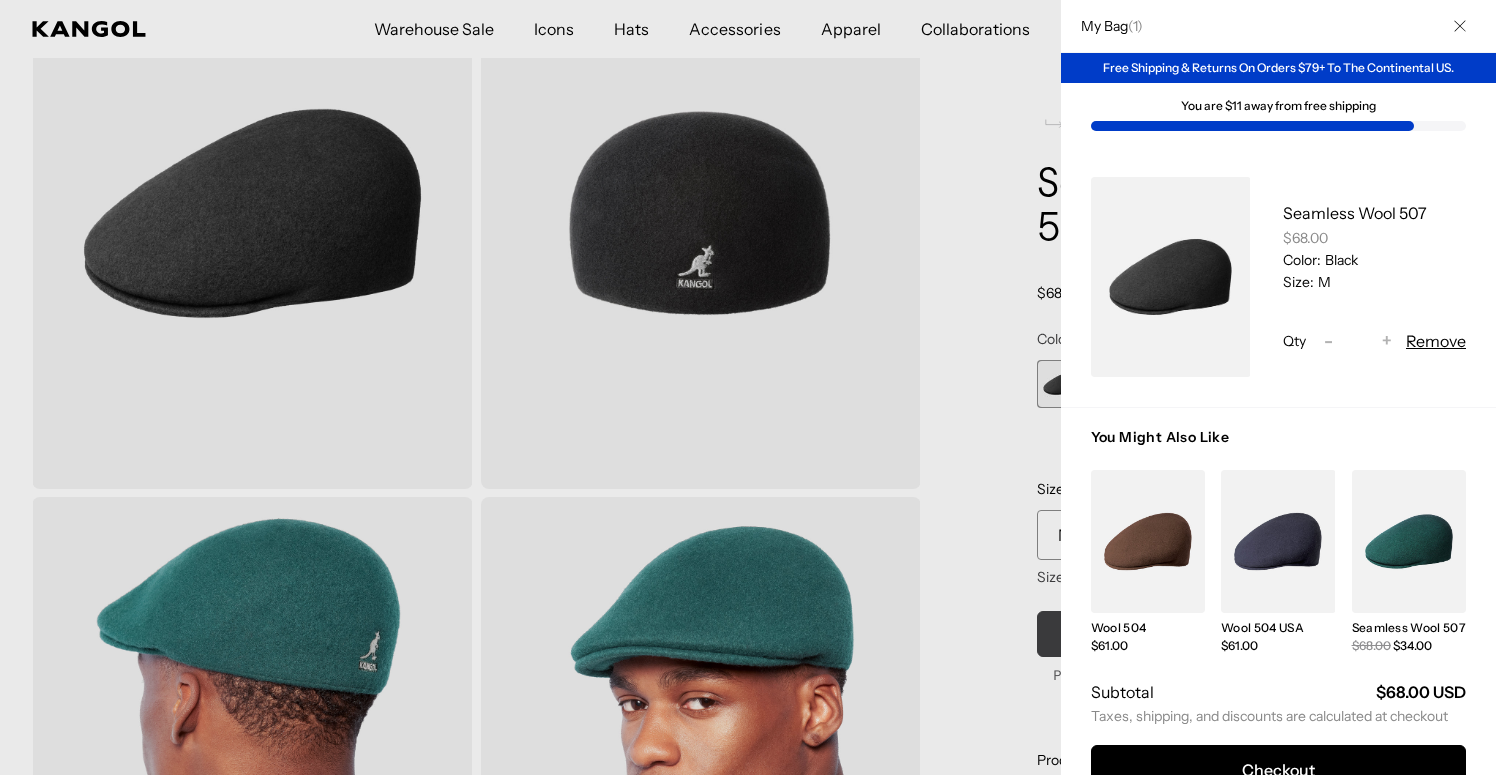 scroll, scrollTop: 0, scrollLeft: 0, axis: both 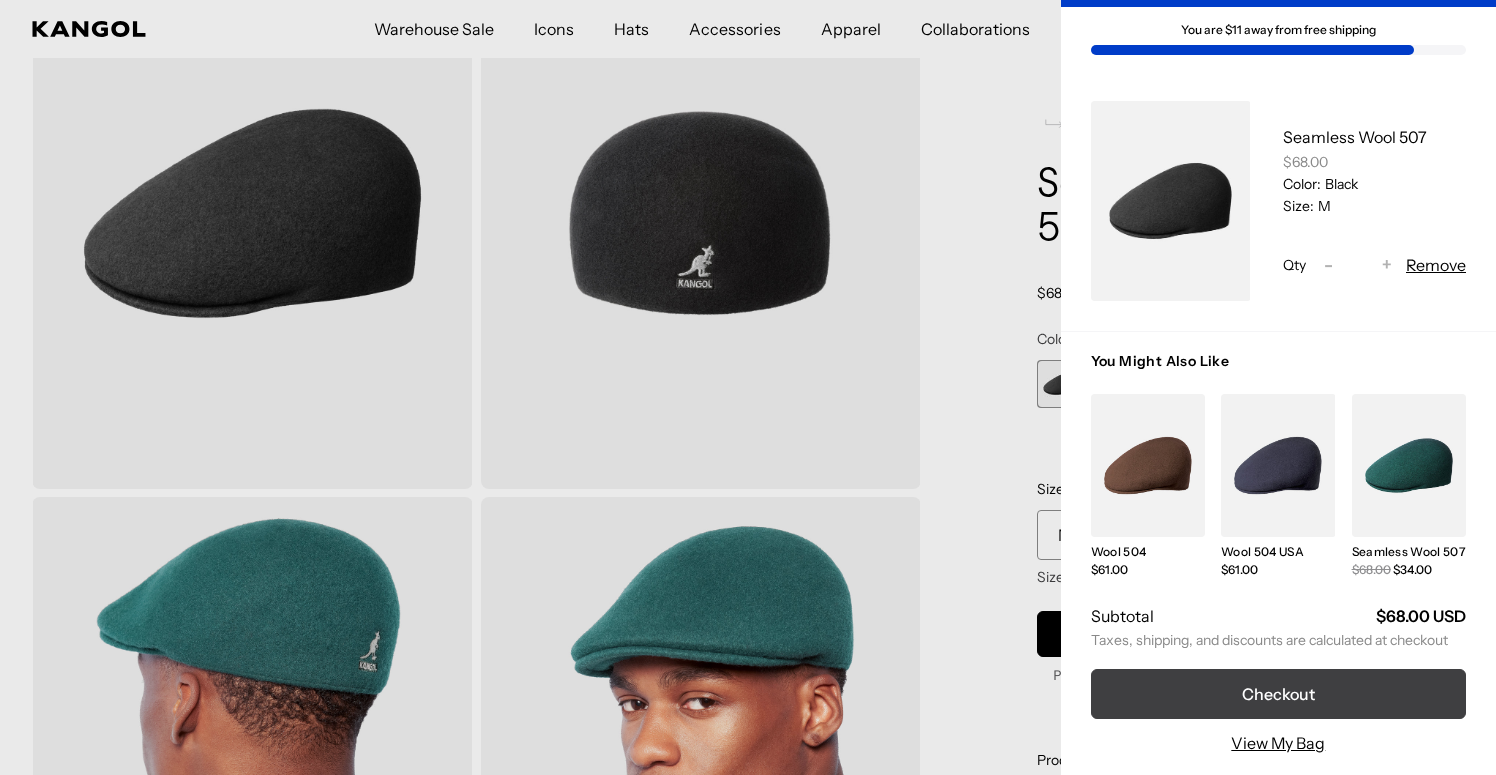 click on "Checkout" at bounding box center (1278, 694) 